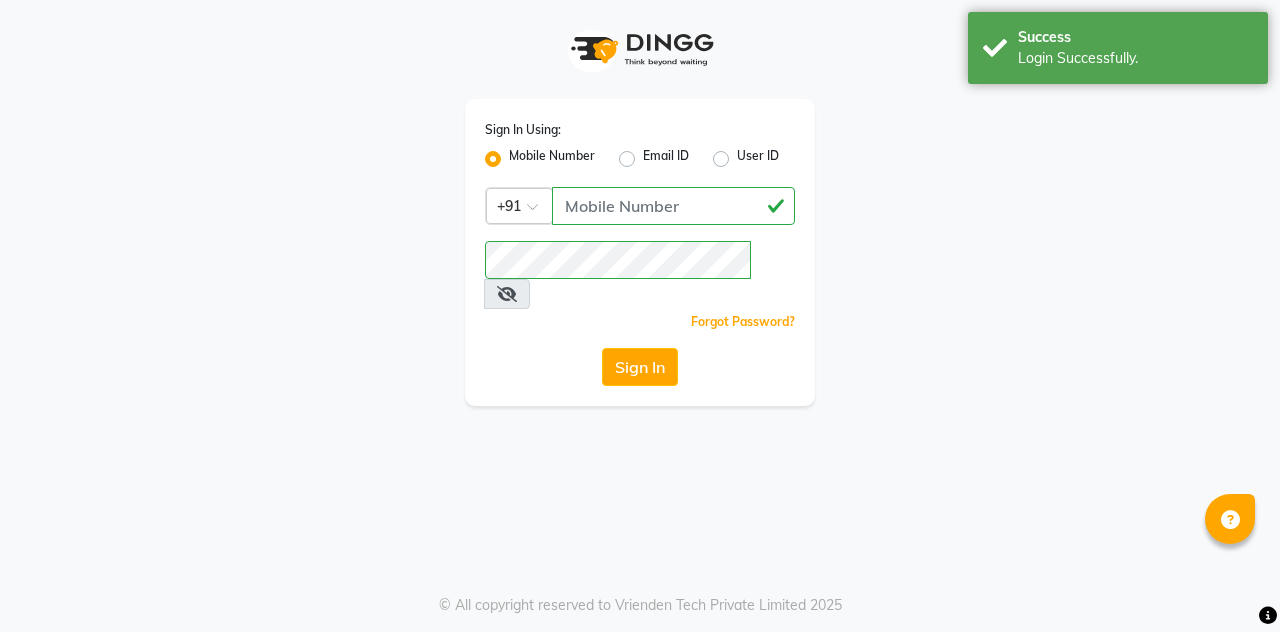 scroll, scrollTop: 0, scrollLeft: 0, axis: both 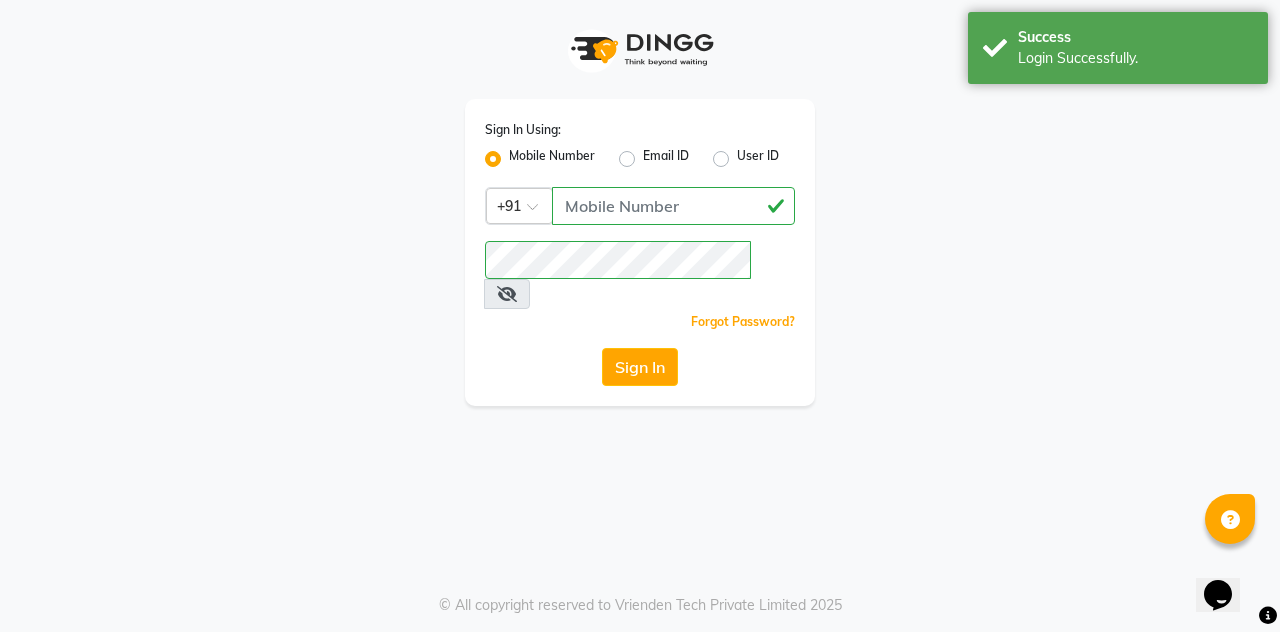 select on "94" 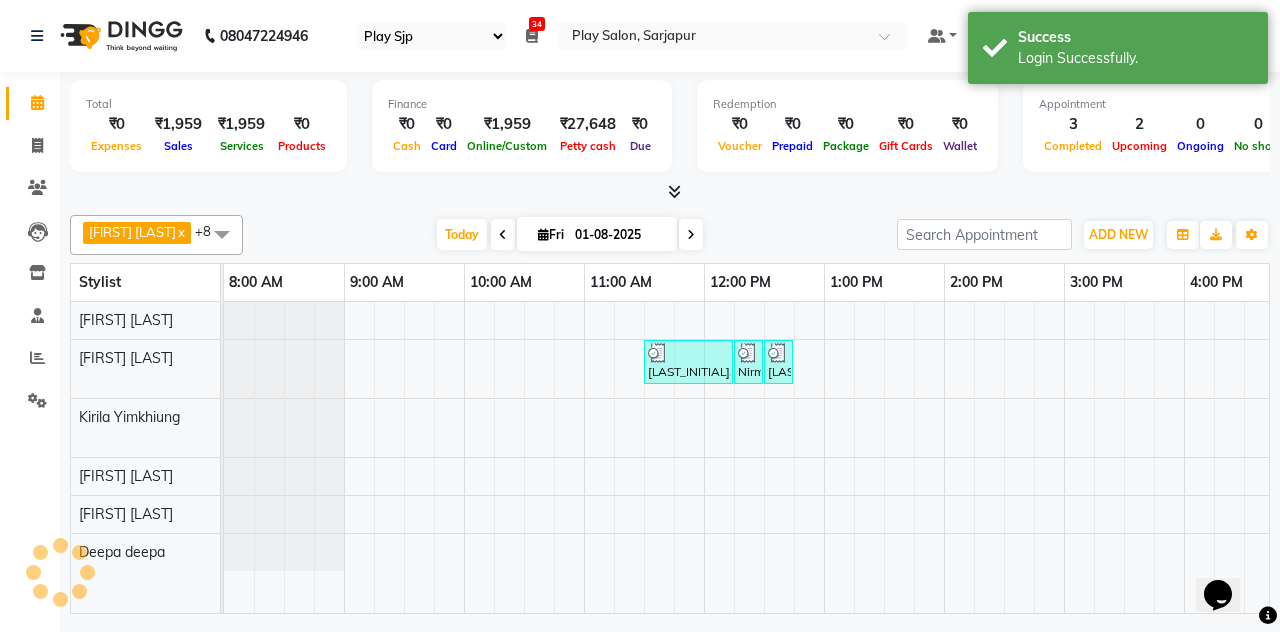 scroll, scrollTop: 0, scrollLeft: 0, axis: both 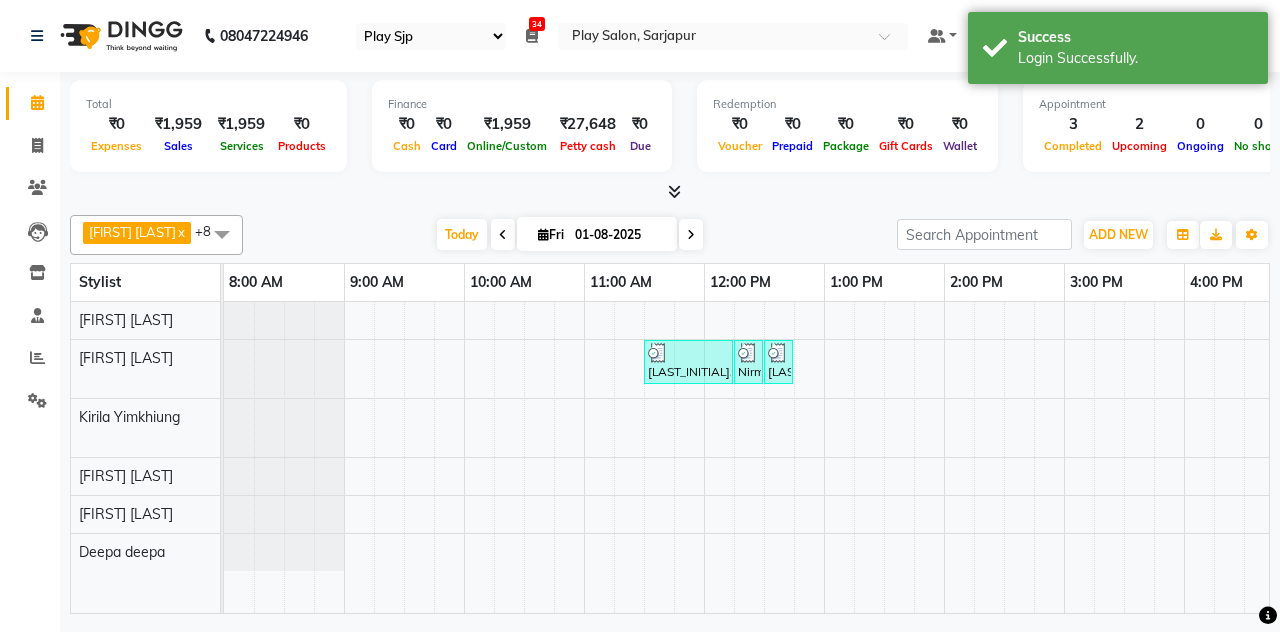 click at bounding box center [222, 234] 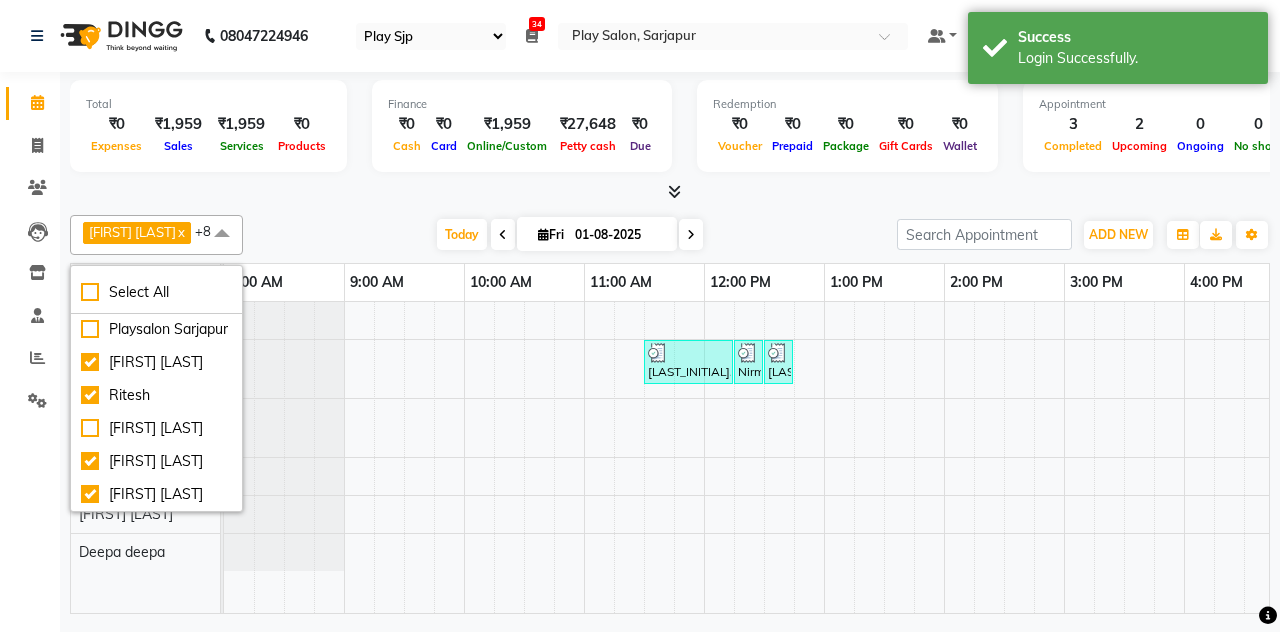 scroll, scrollTop: 294, scrollLeft: 0, axis: vertical 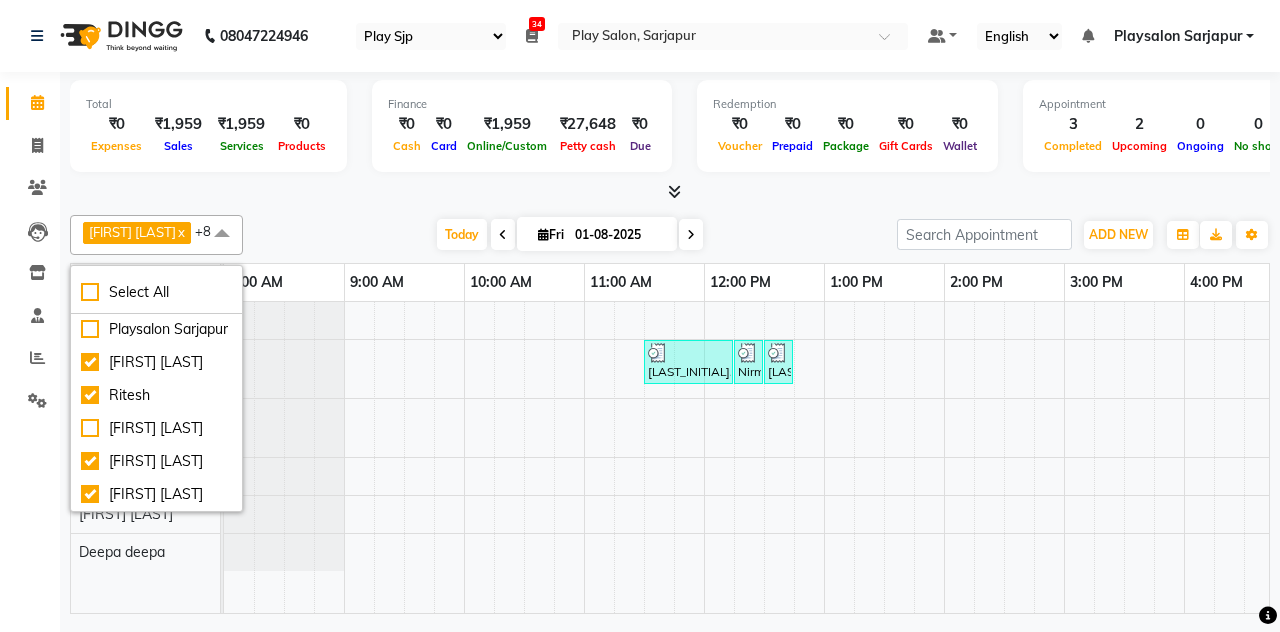 click on "Today  Fri 01-08-2025" at bounding box center (570, 235) 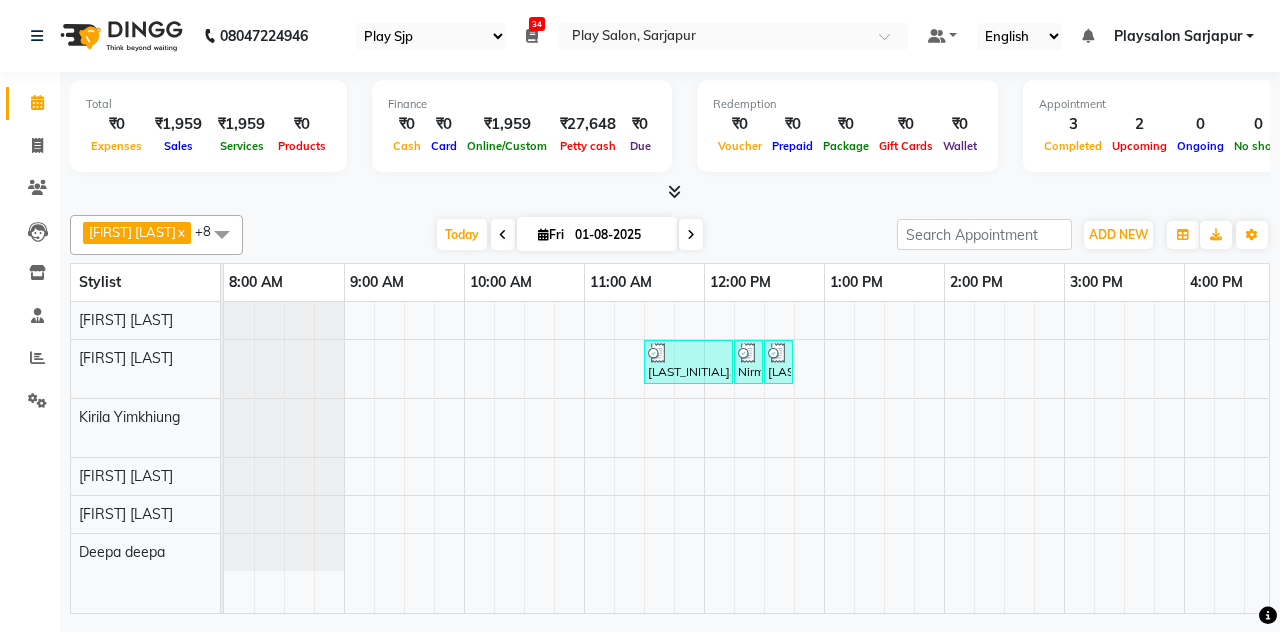 click at bounding box center (222, 234) 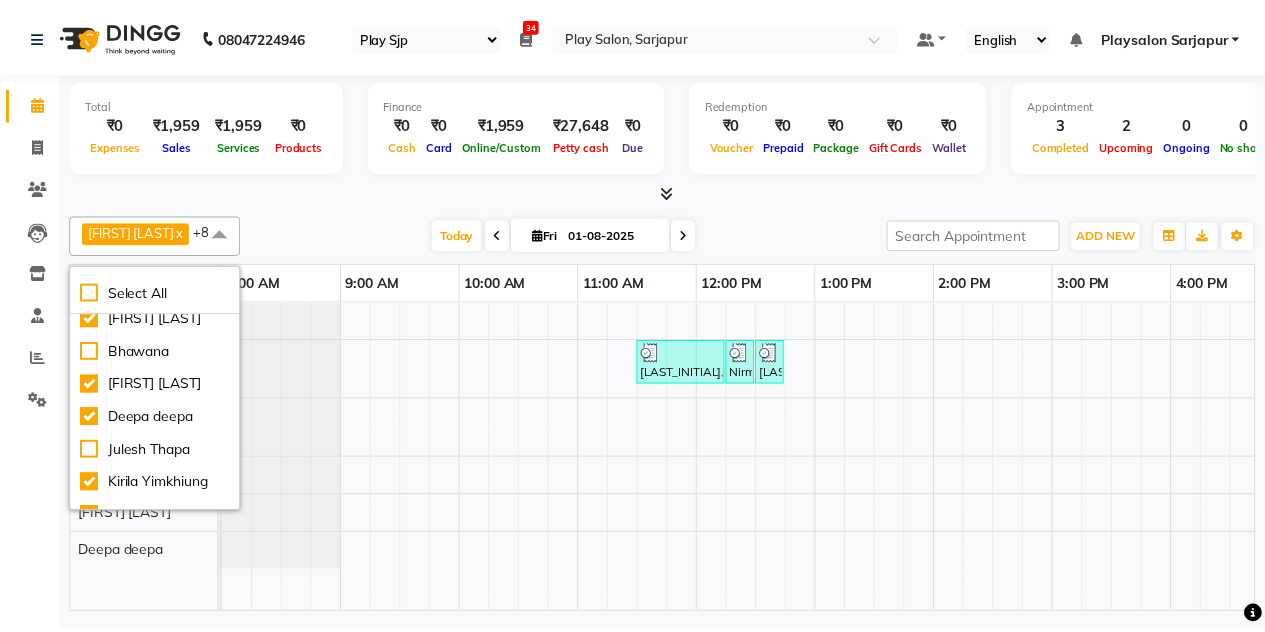 scroll, scrollTop: 0, scrollLeft: 0, axis: both 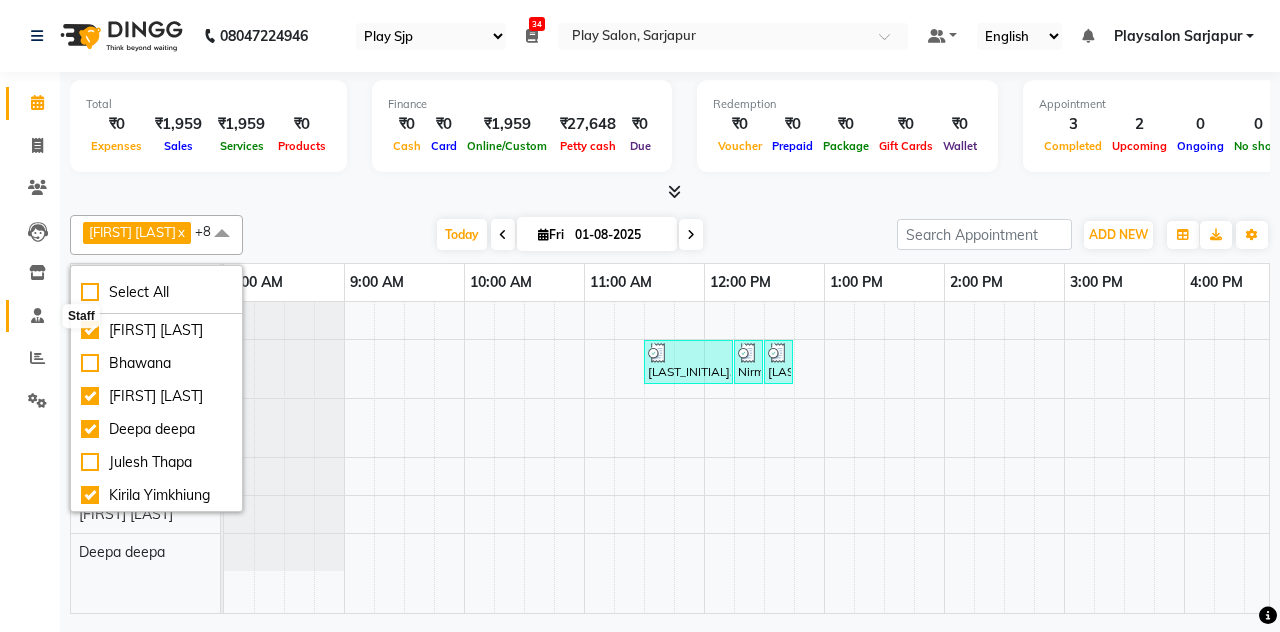 click 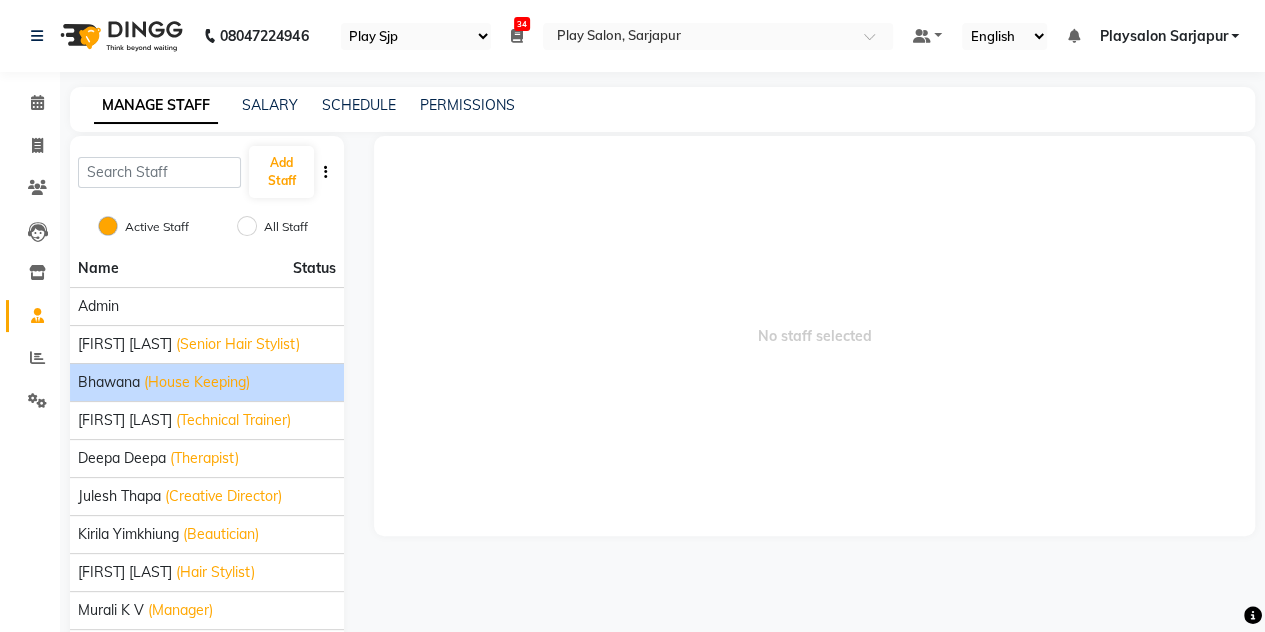 scroll, scrollTop: 120, scrollLeft: 0, axis: vertical 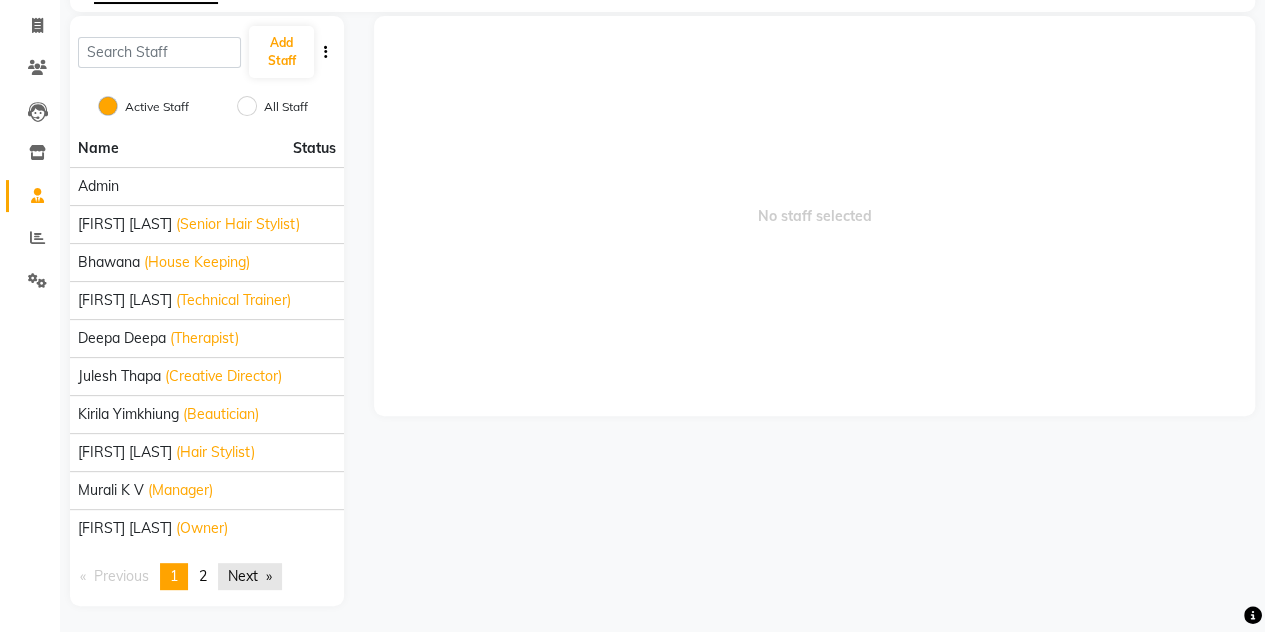 click on "Next  page" at bounding box center (250, 576) 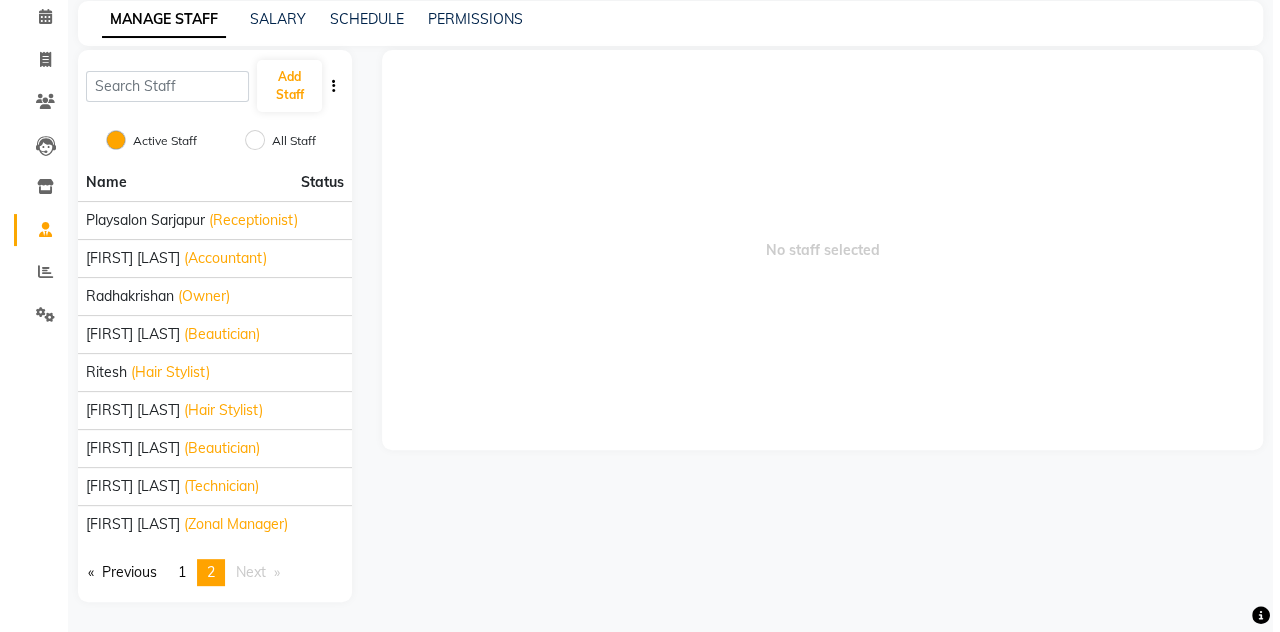 scroll, scrollTop: 83, scrollLeft: 0, axis: vertical 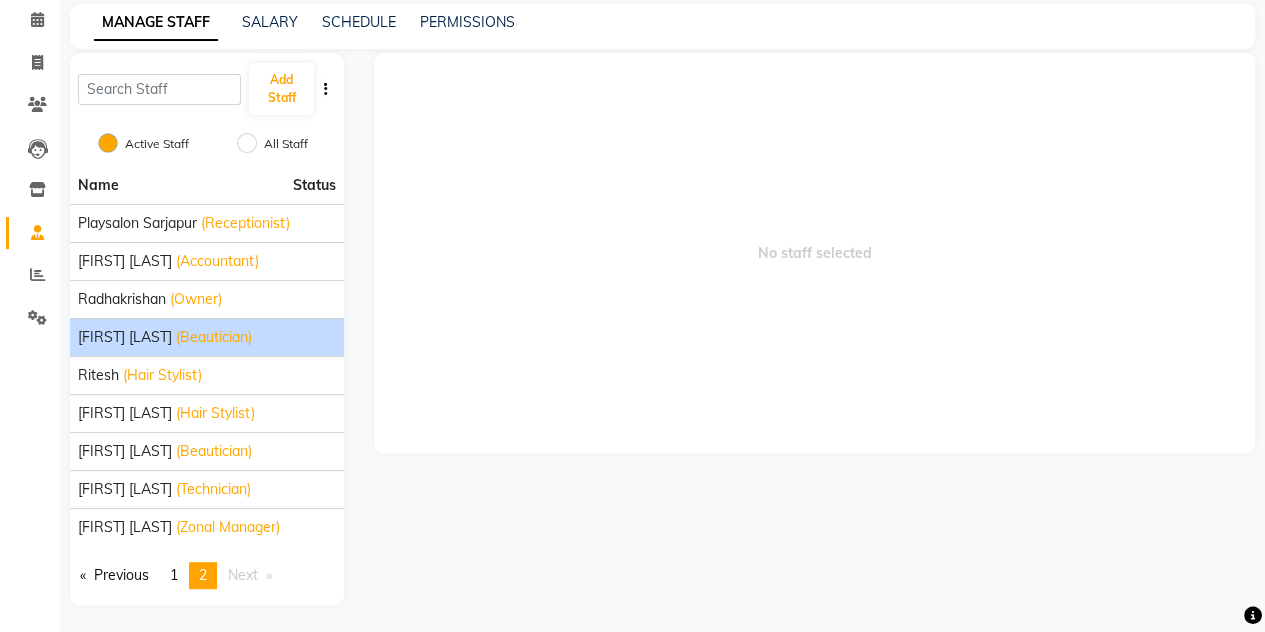 click on "[FIRST] [LAST]" 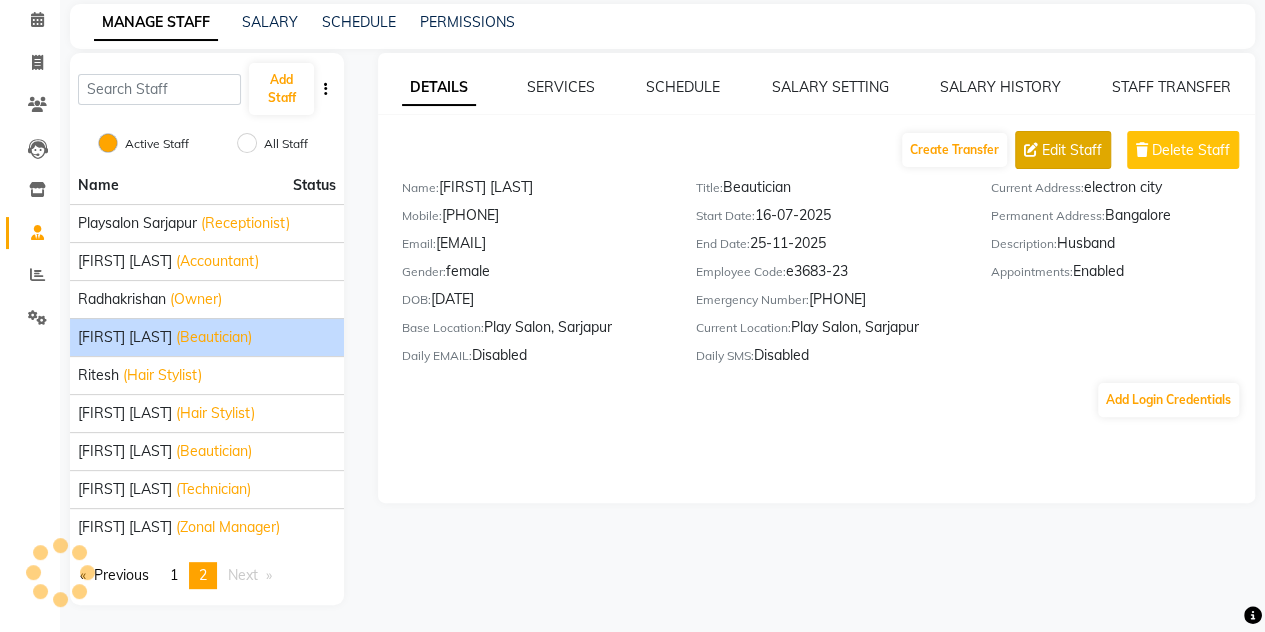 click on "Edit Staff" 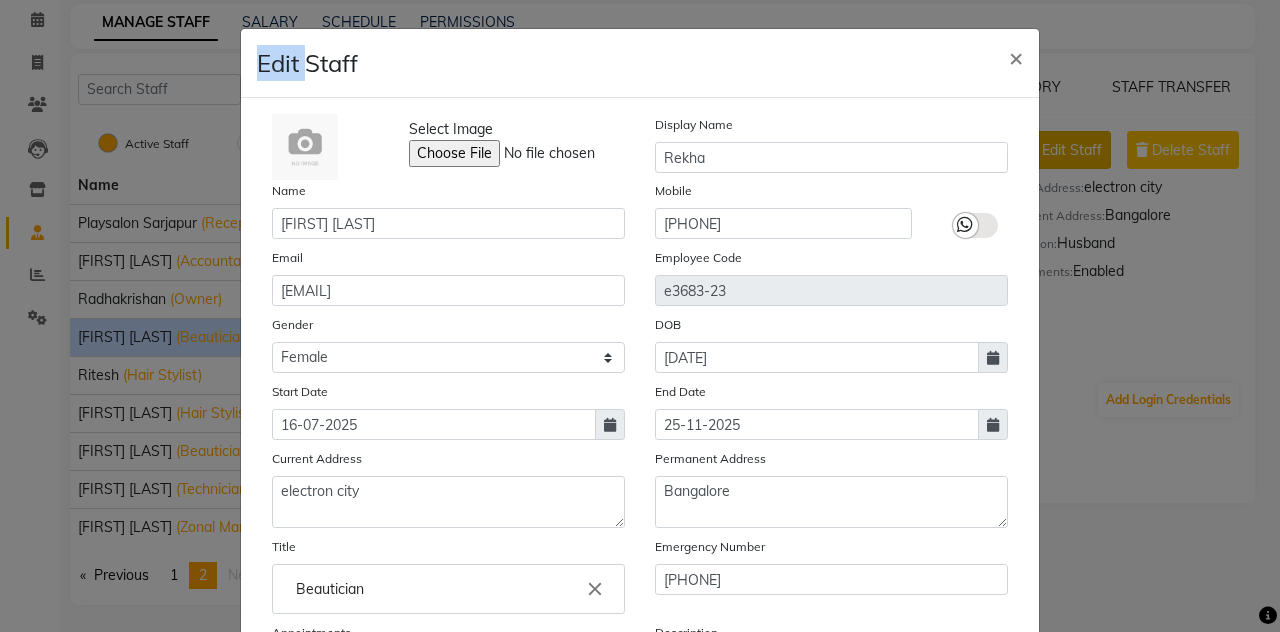 click on "Edit Staff × Select Image  Display Name Rekha Name Rekha C Mobile 9606845736 Email rekha25111986@gmail.com Employee Code e3683-23 Gender Select Male Female Other Prefer Not To Say DOB 25-11-1996 Start Date 16-07-2025 End Date 25-11-2025 Current Address electron city Permanent Address Bangalore Title Beautician close Emergency Number 9620871773 Appointments Enable Description Husband Daily SMS Daily Email  Cancel   Save" 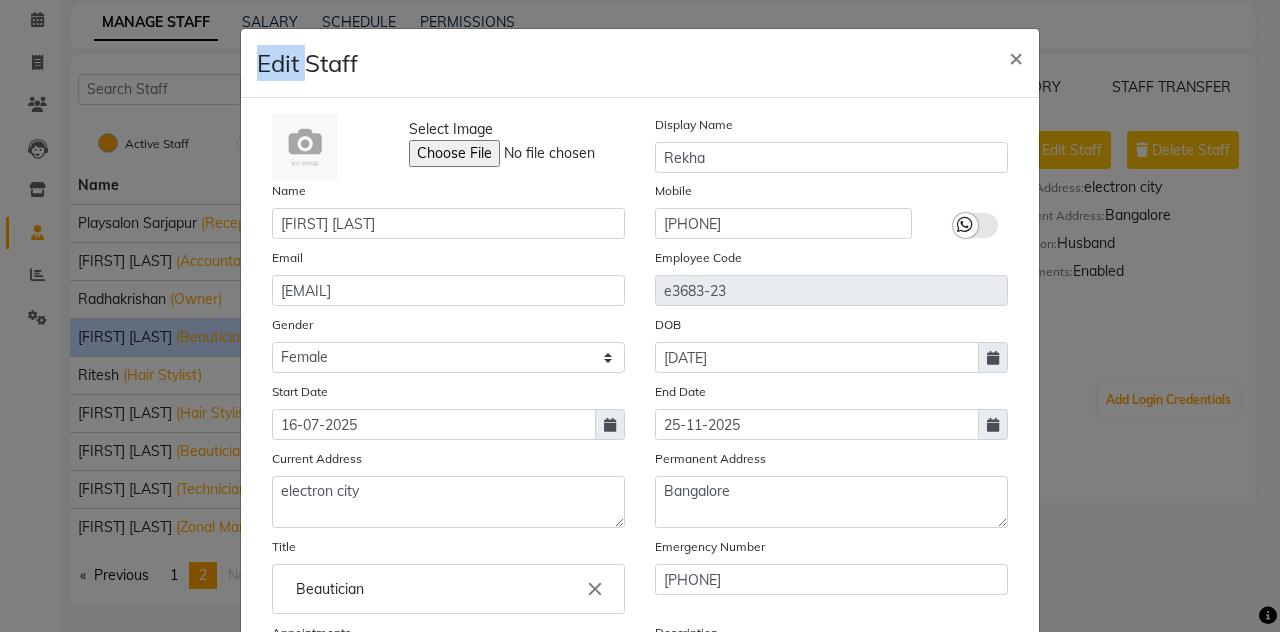 scroll, scrollTop: 246, scrollLeft: 0, axis: vertical 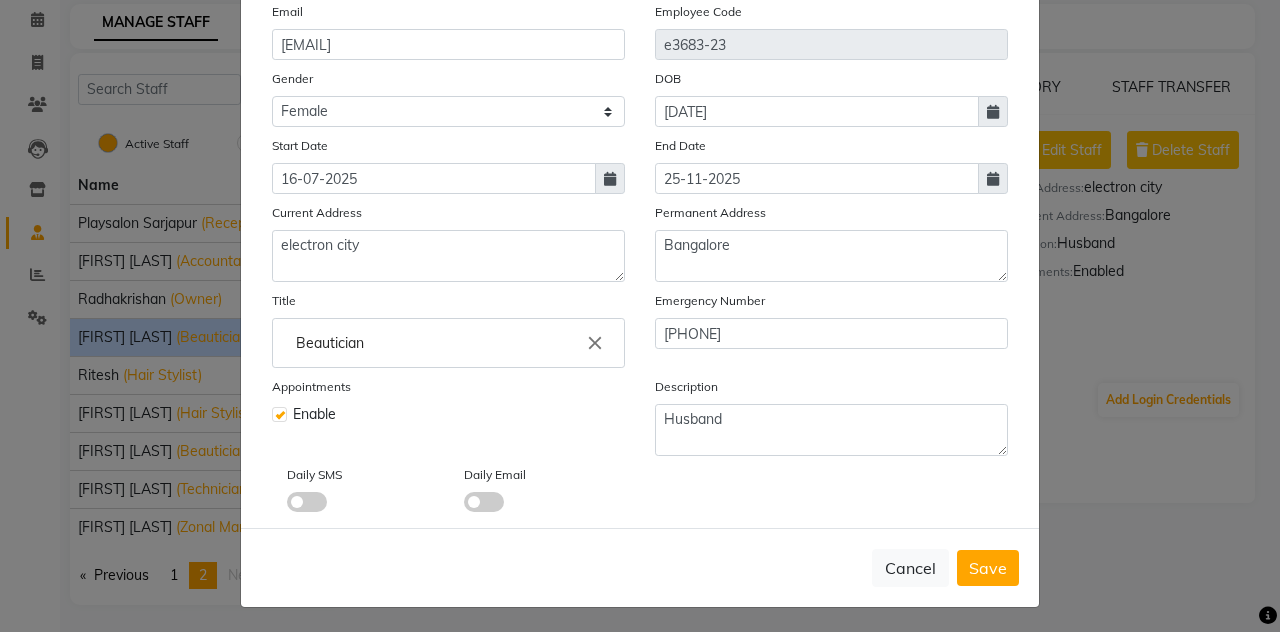 click 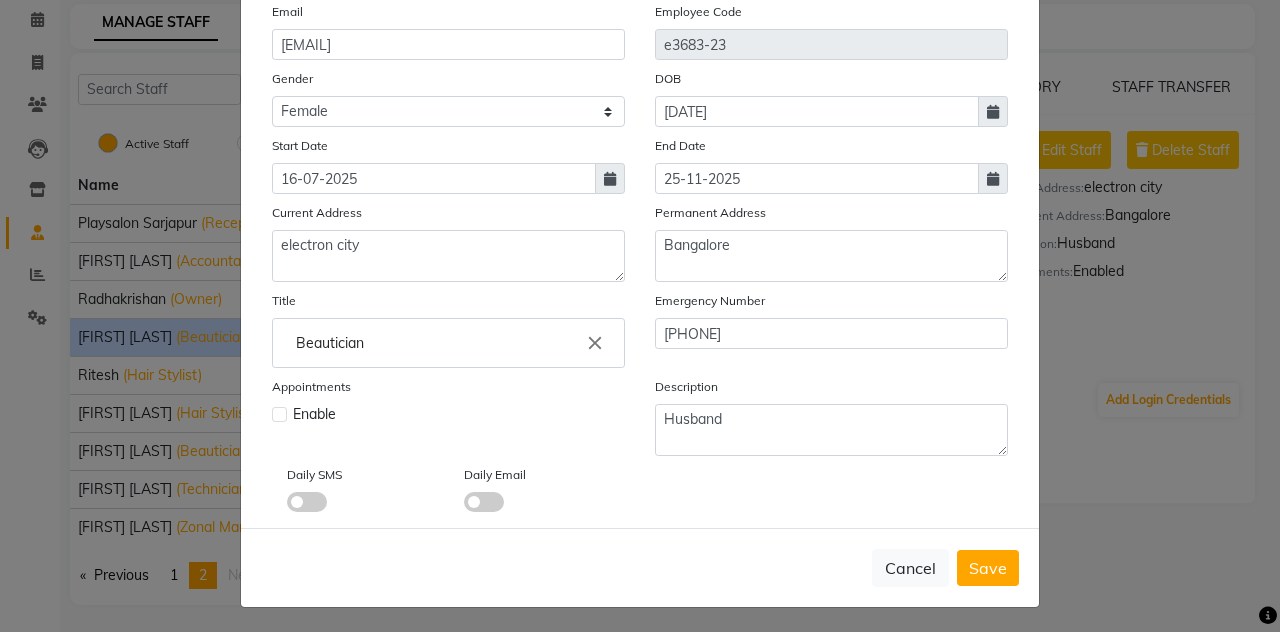 click 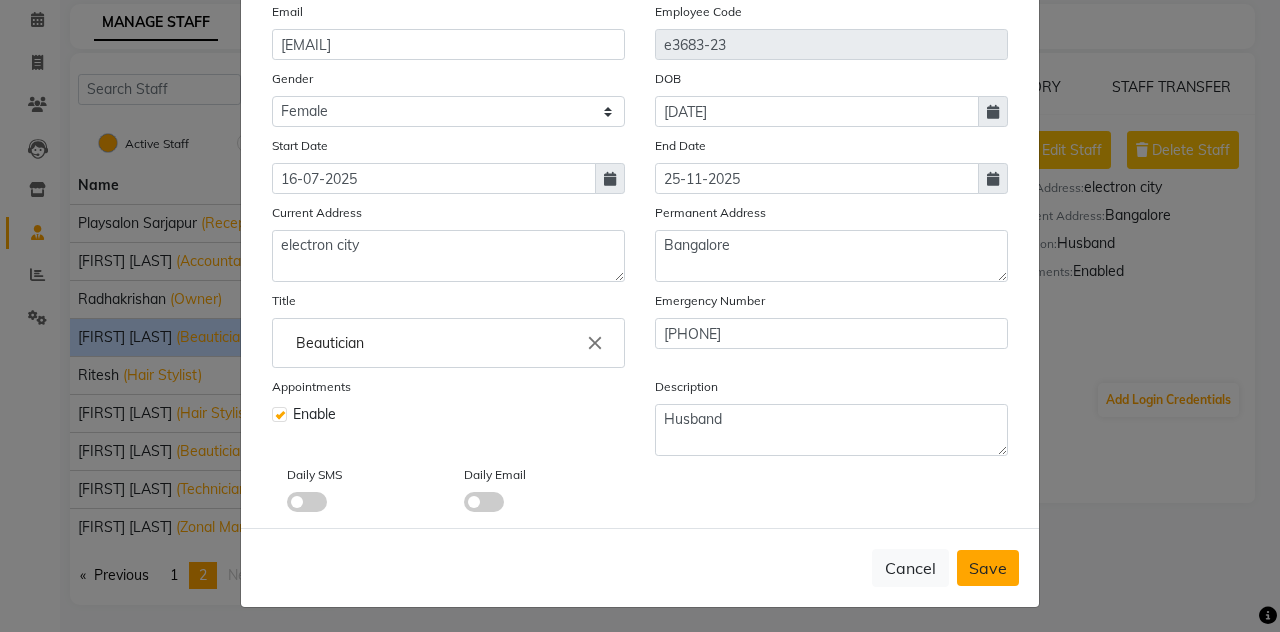 click on "Save" at bounding box center [988, 568] 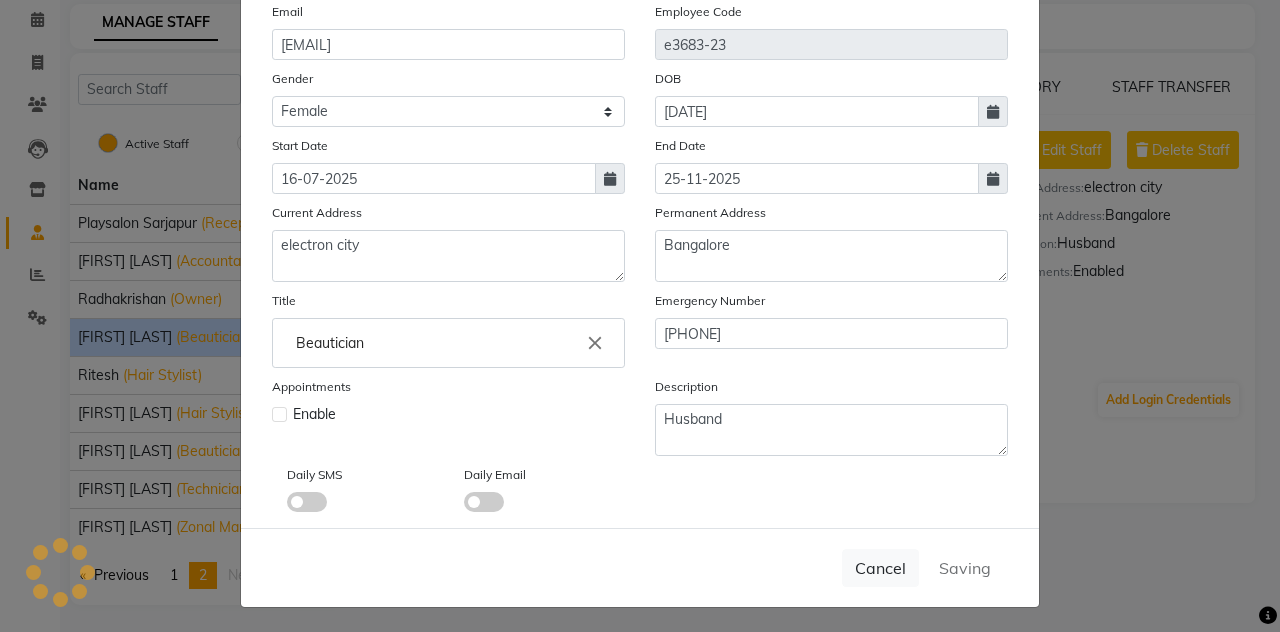 type 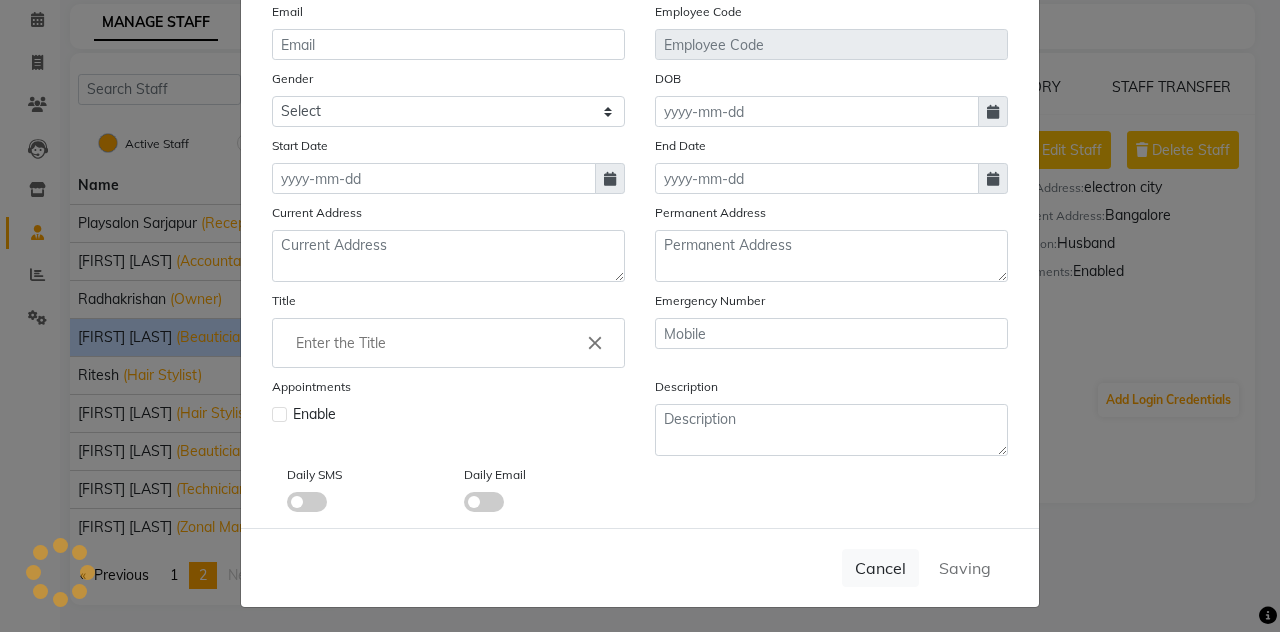 scroll, scrollTop: 0, scrollLeft: 0, axis: both 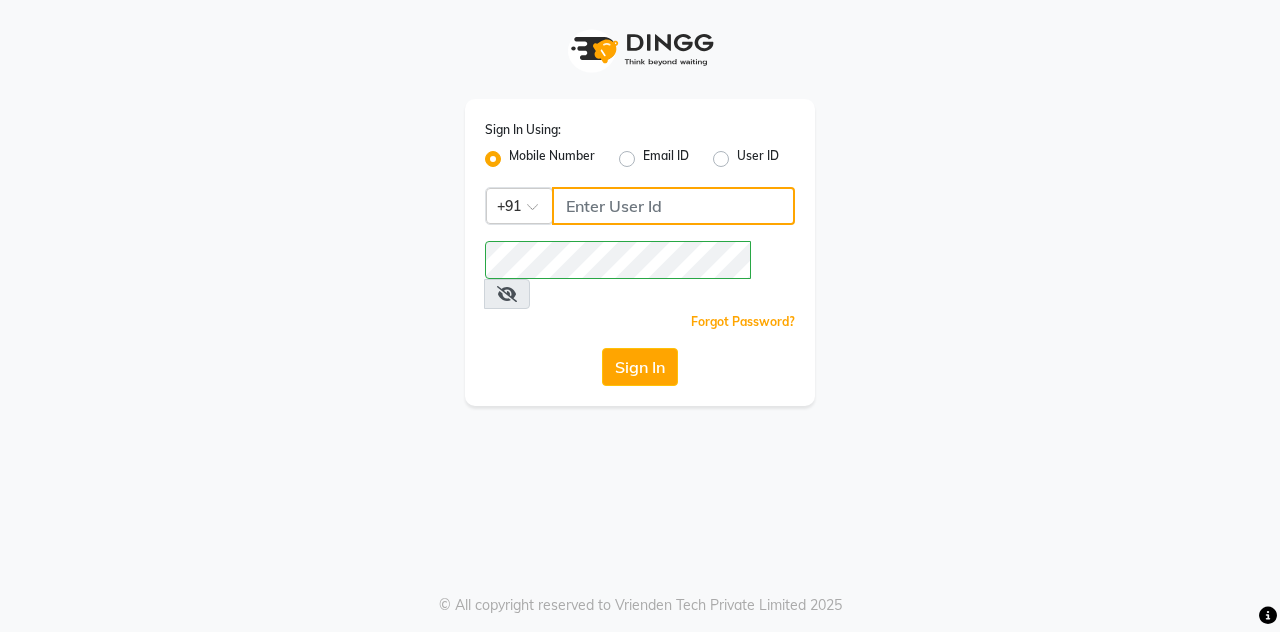 click 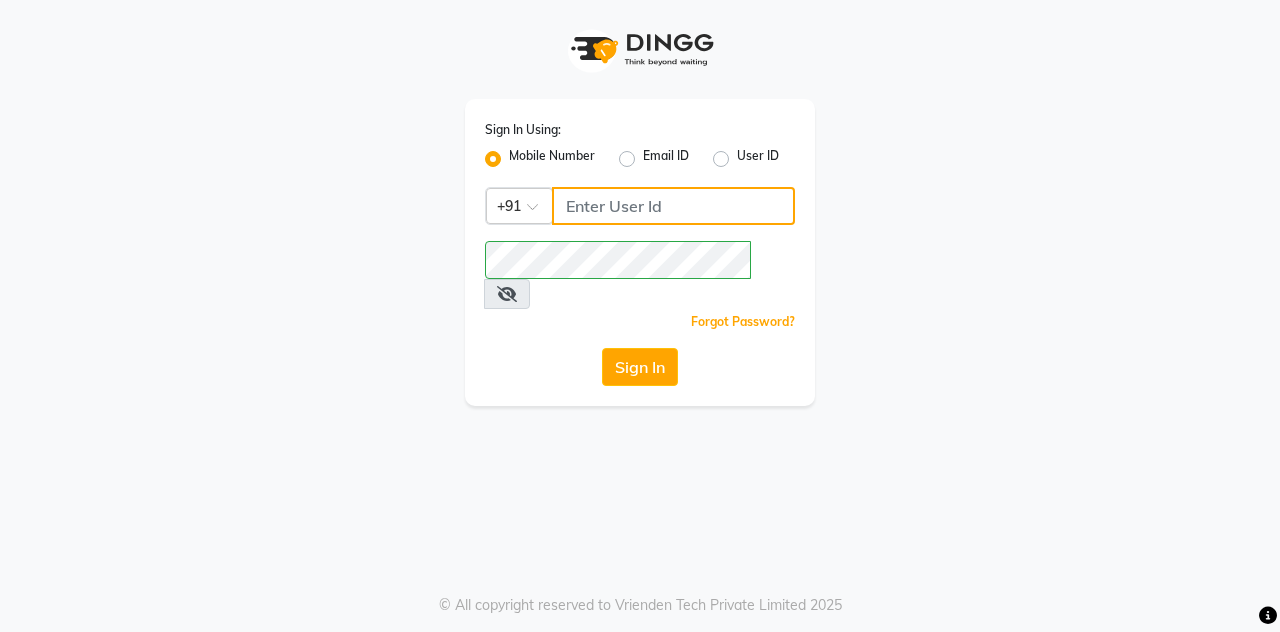 click 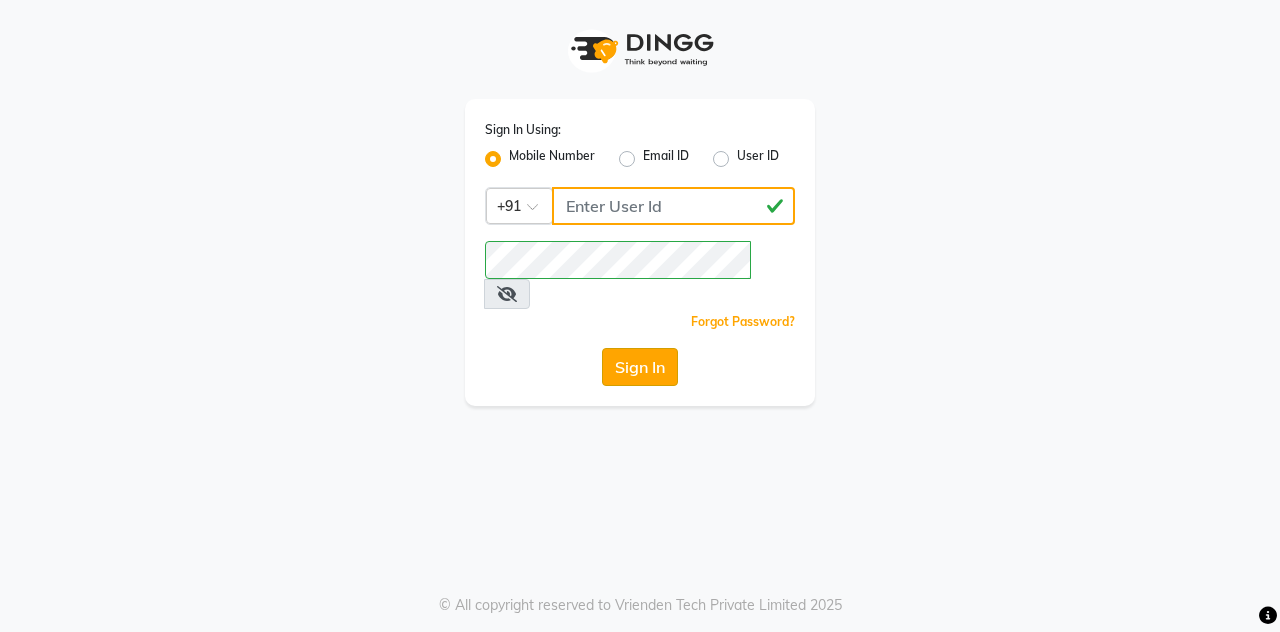 type on "[PHONE]" 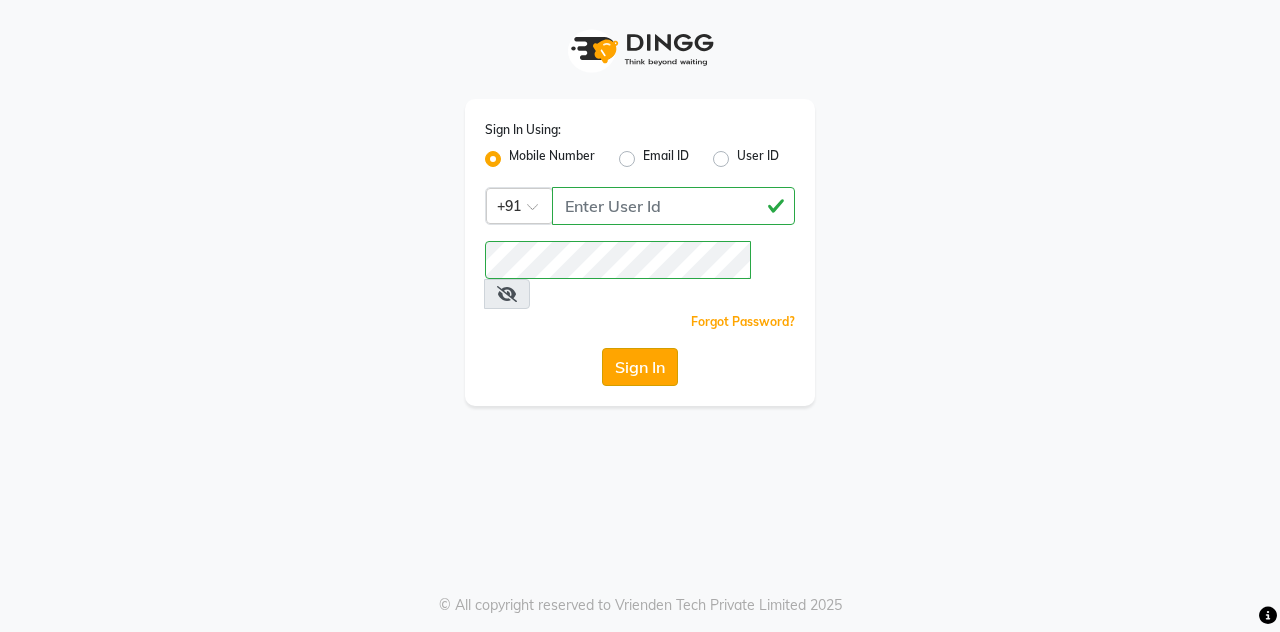 click on "Sign In" 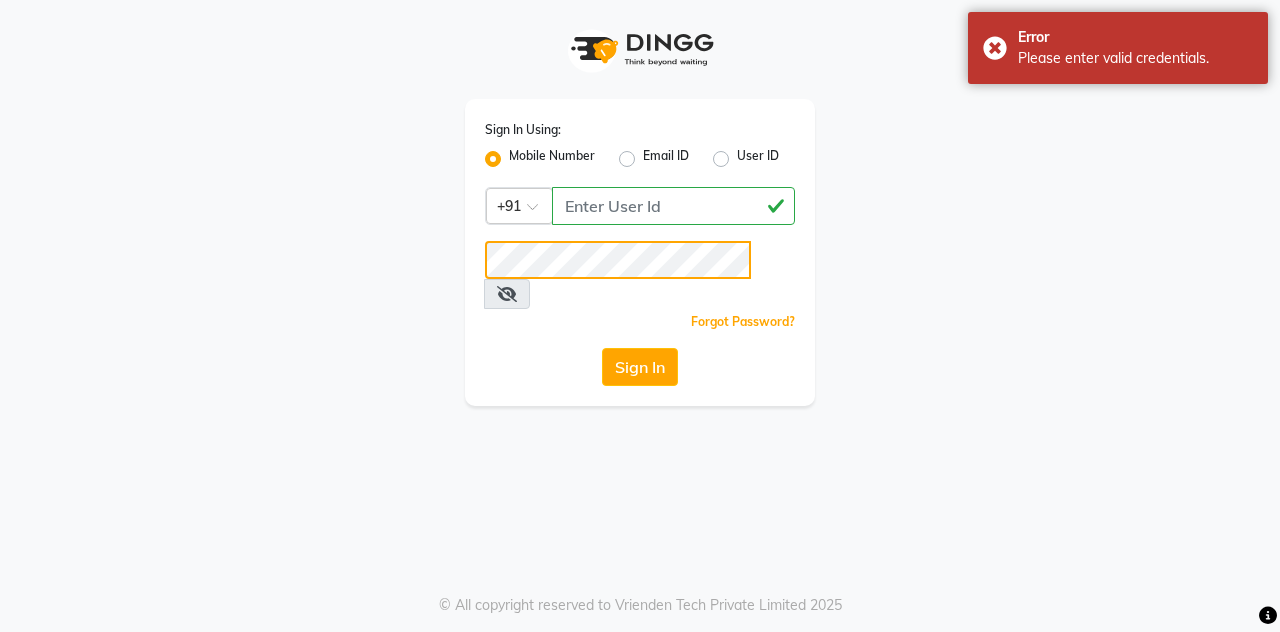 click on "Sign In Using: Mobile Number Email ID User ID Country Code × +91 9886884636  Remember me Forgot Password?  Sign In" 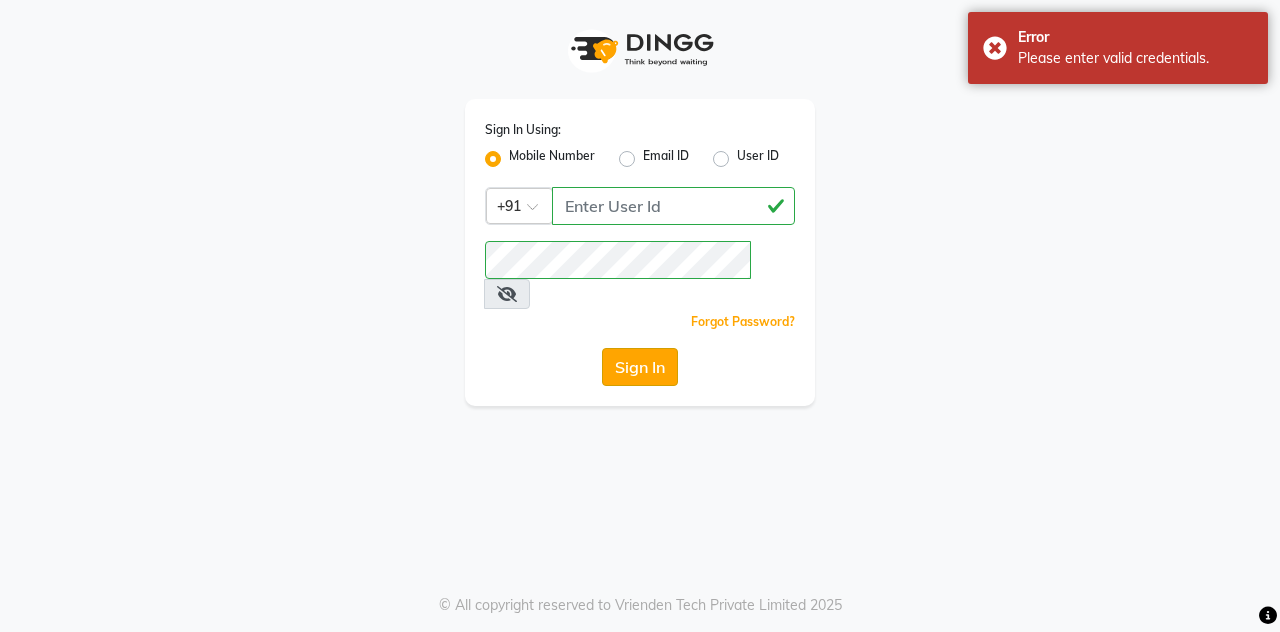 click on "Sign In" 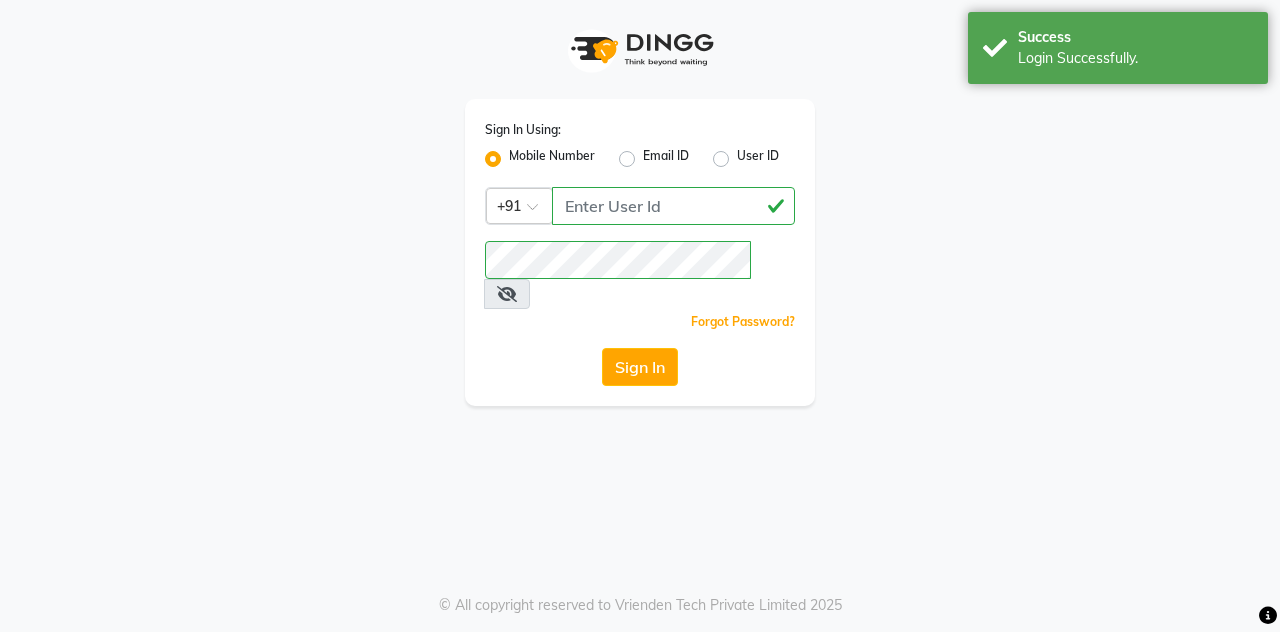 select on "94" 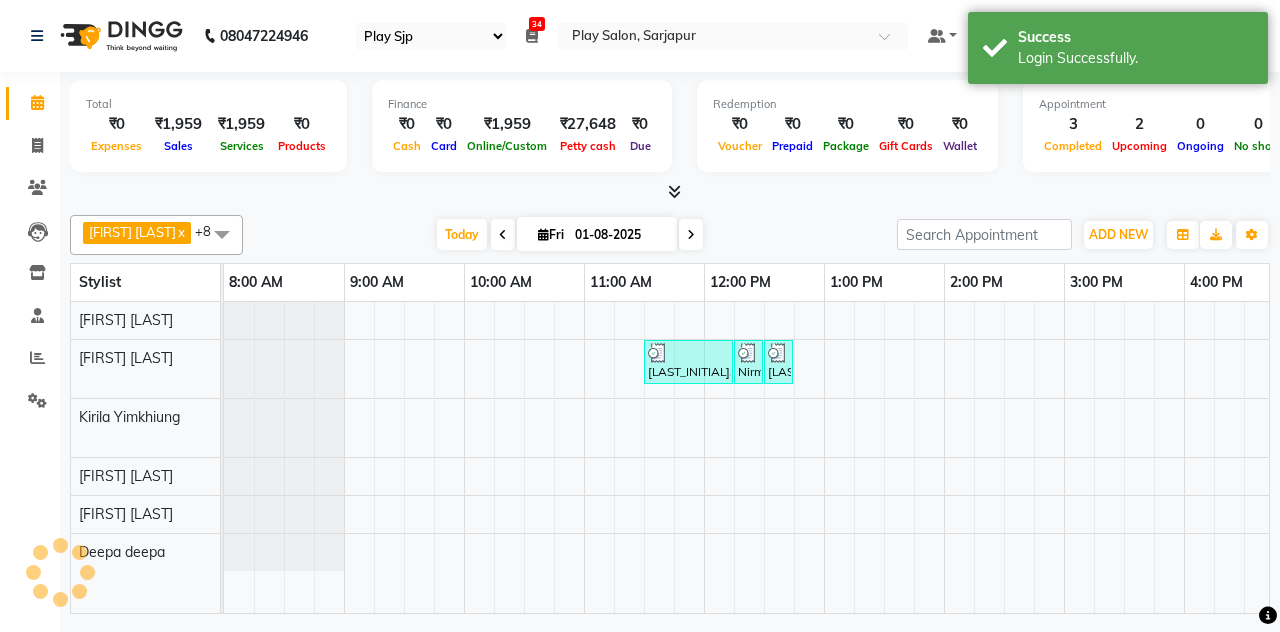 scroll, scrollTop: 0, scrollLeft: 0, axis: both 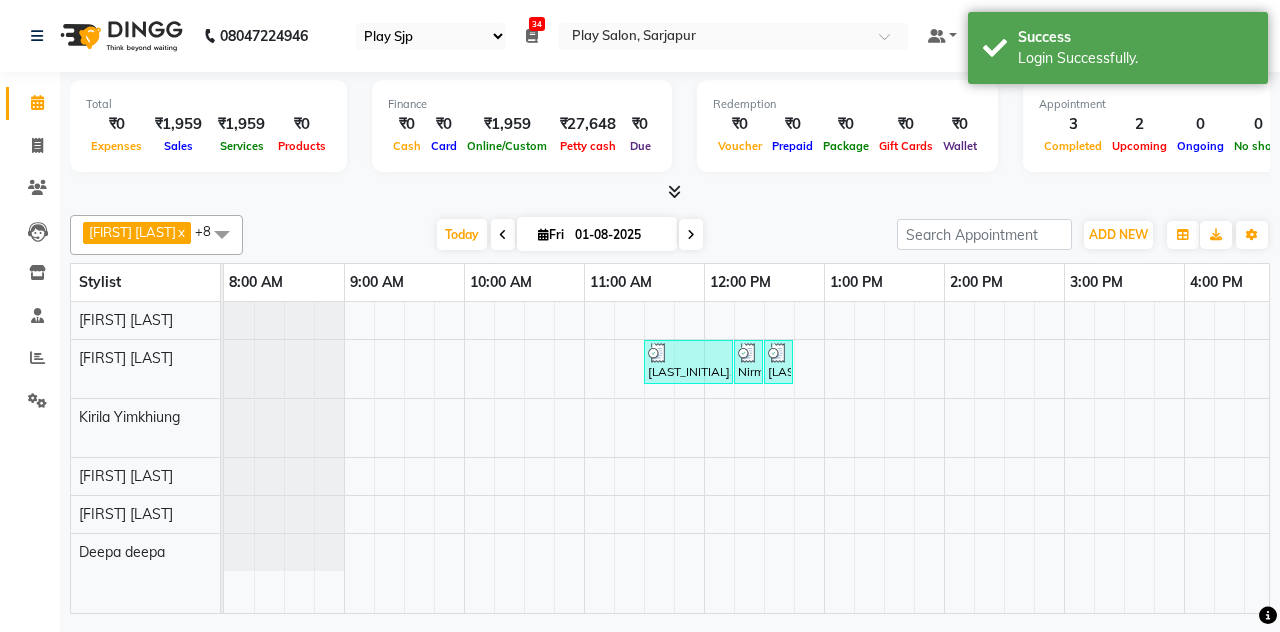 click at bounding box center (222, 234) 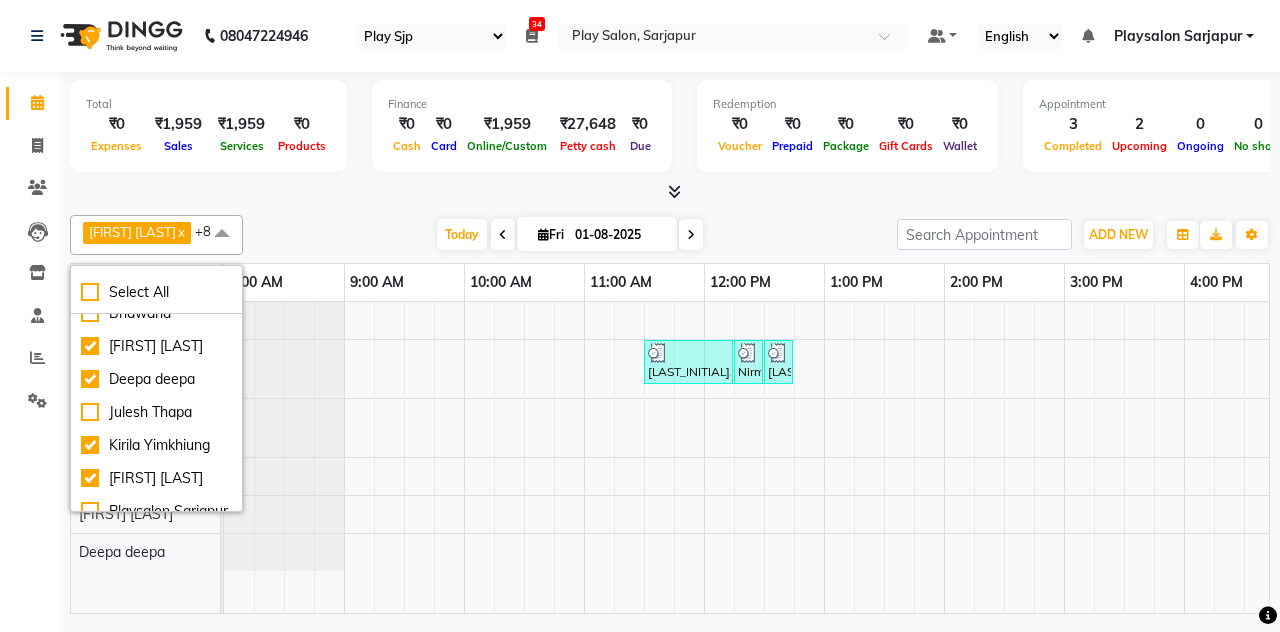 scroll, scrollTop: 0, scrollLeft: 0, axis: both 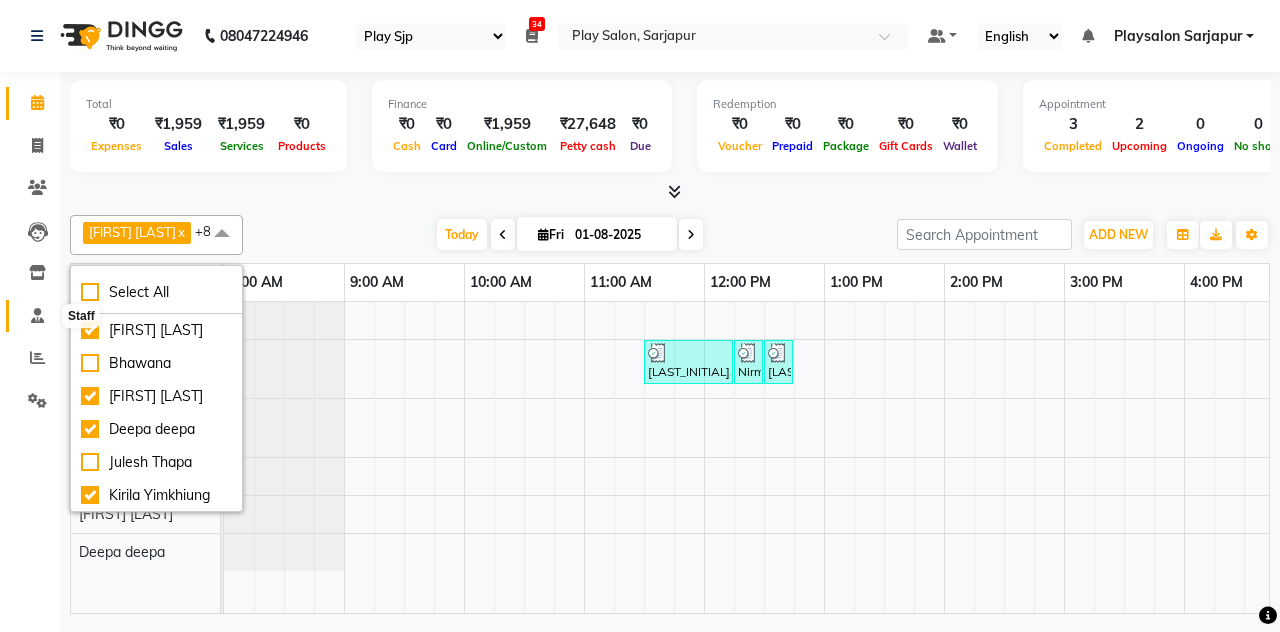 click 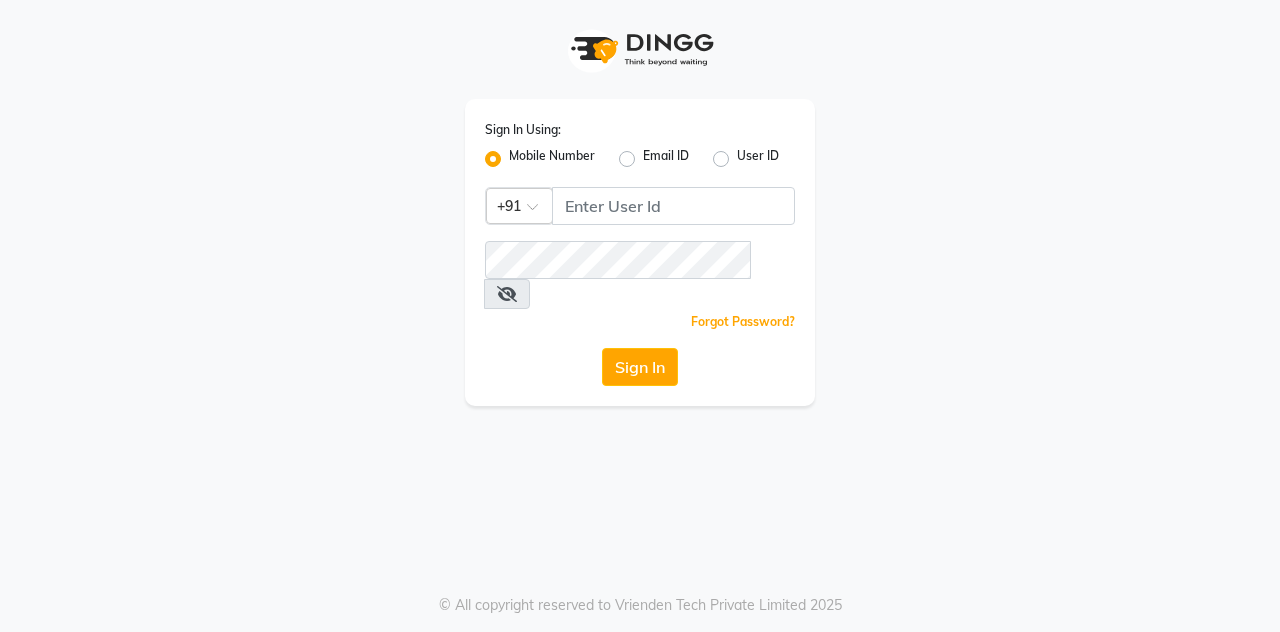 scroll, scrollTop: 0, scrollLeft: 0, axis: both 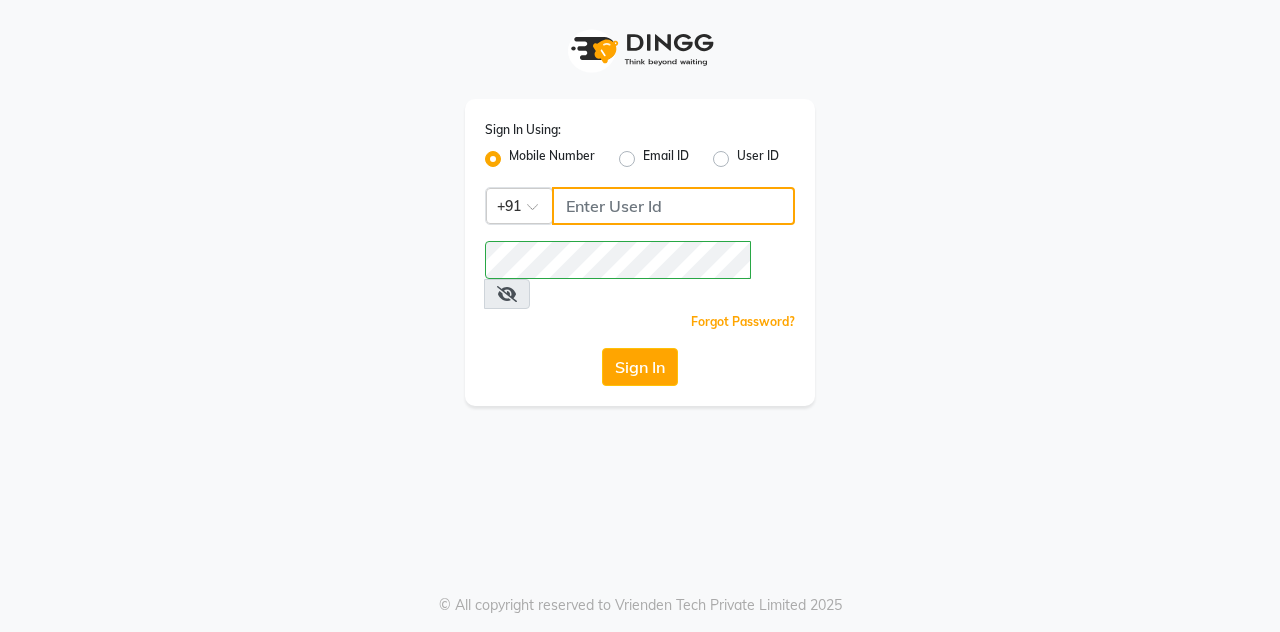 click 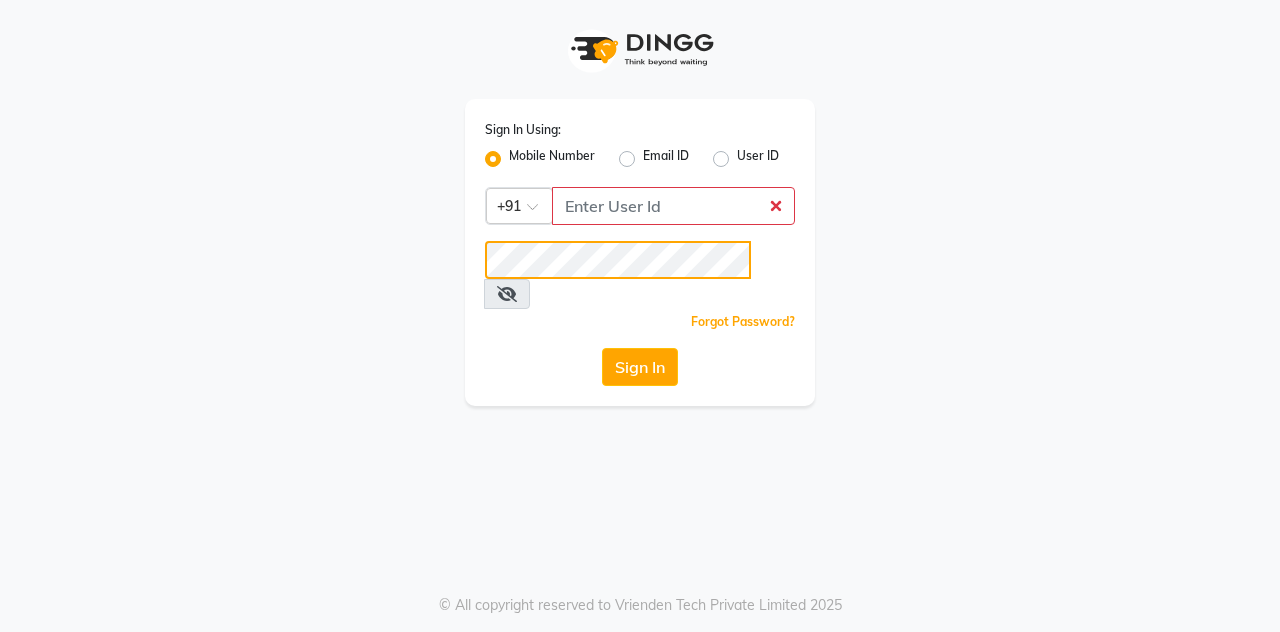 click on "Sign In Using: Mobile Number Email ID User ID Country Code × +91  Remember me Forgot Password?  Sign In" 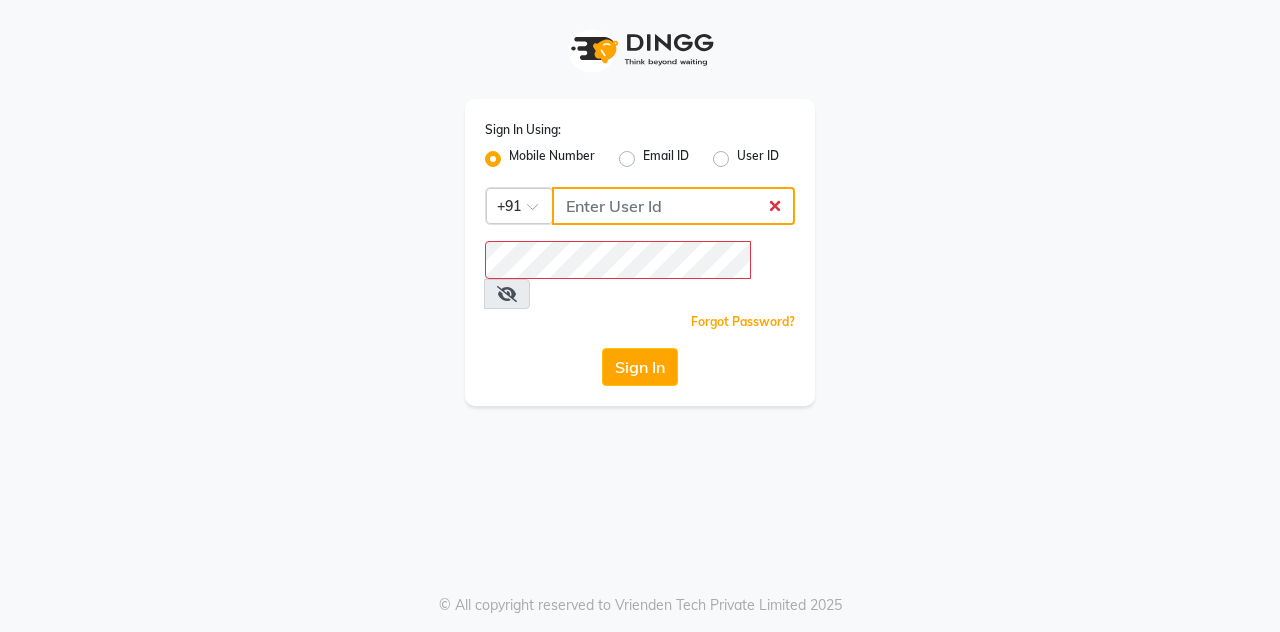 click 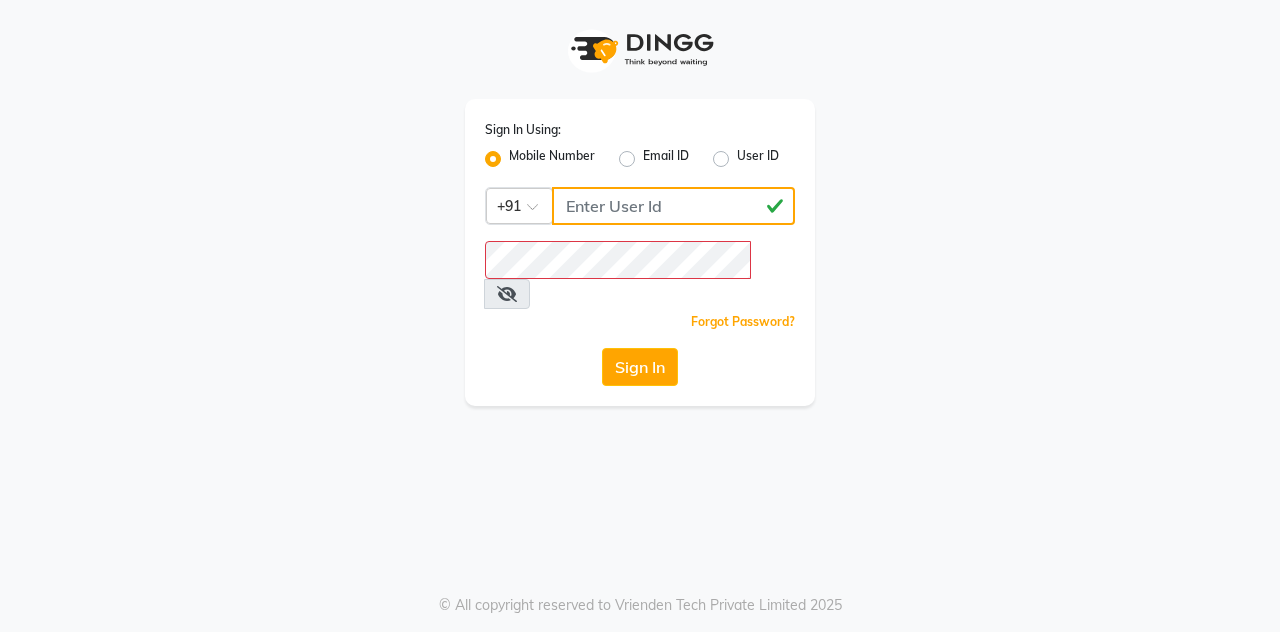 type on "[PHONE]" 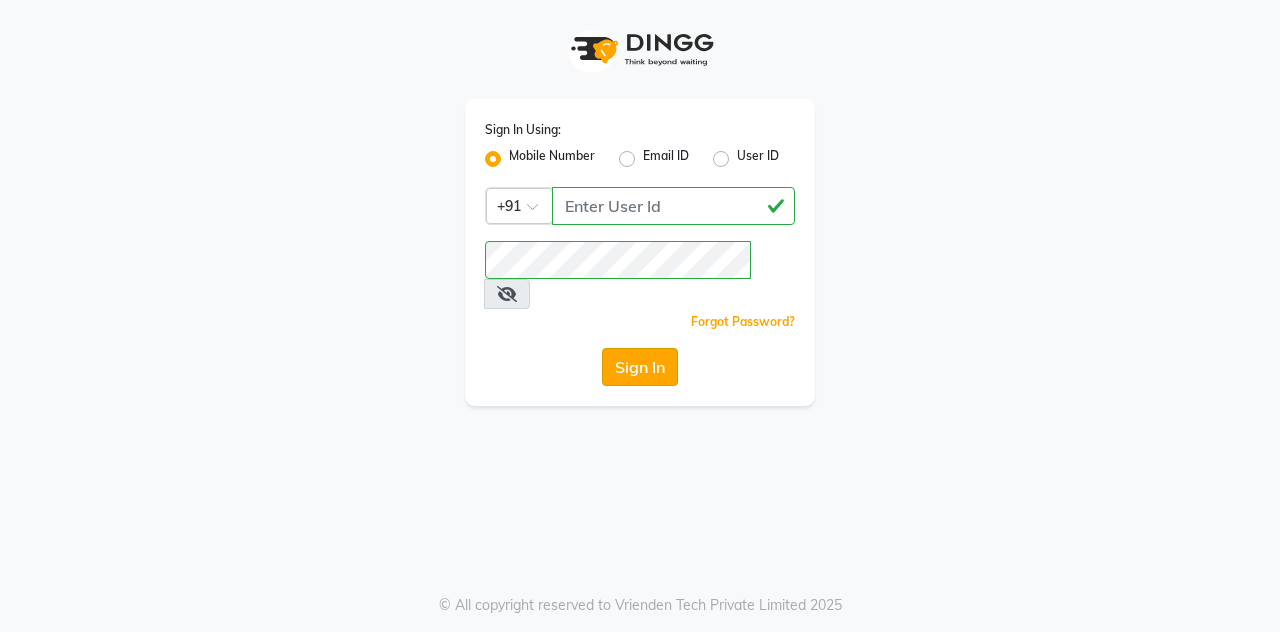 click on "Sign In" 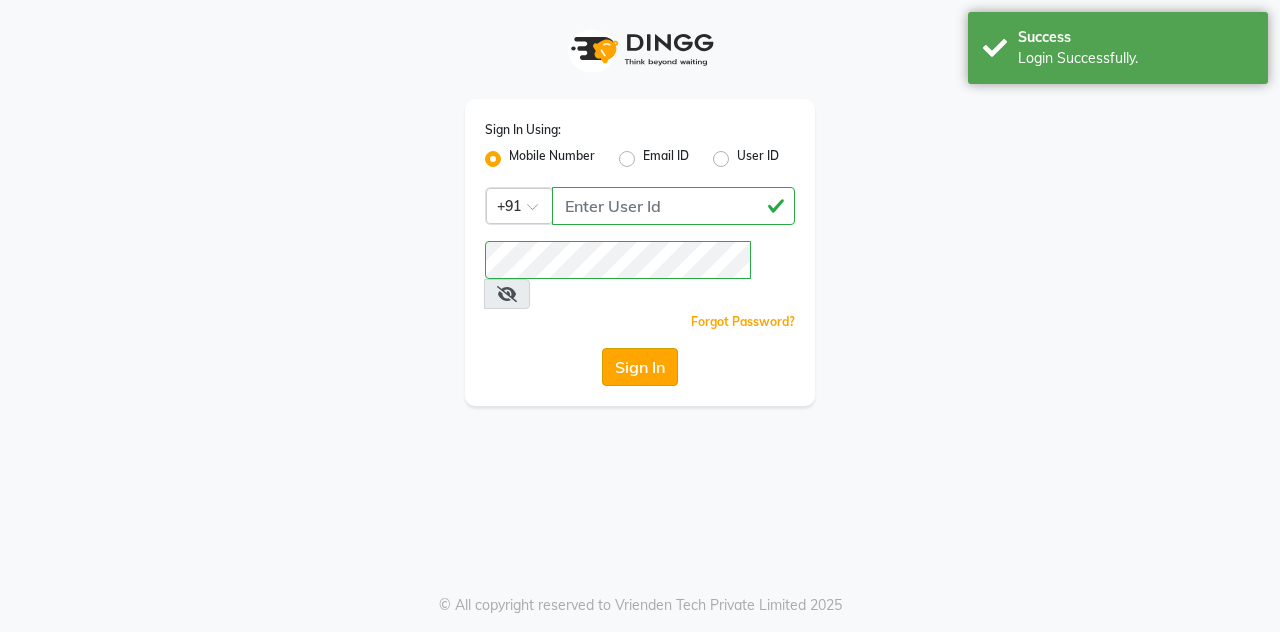 select on "94" 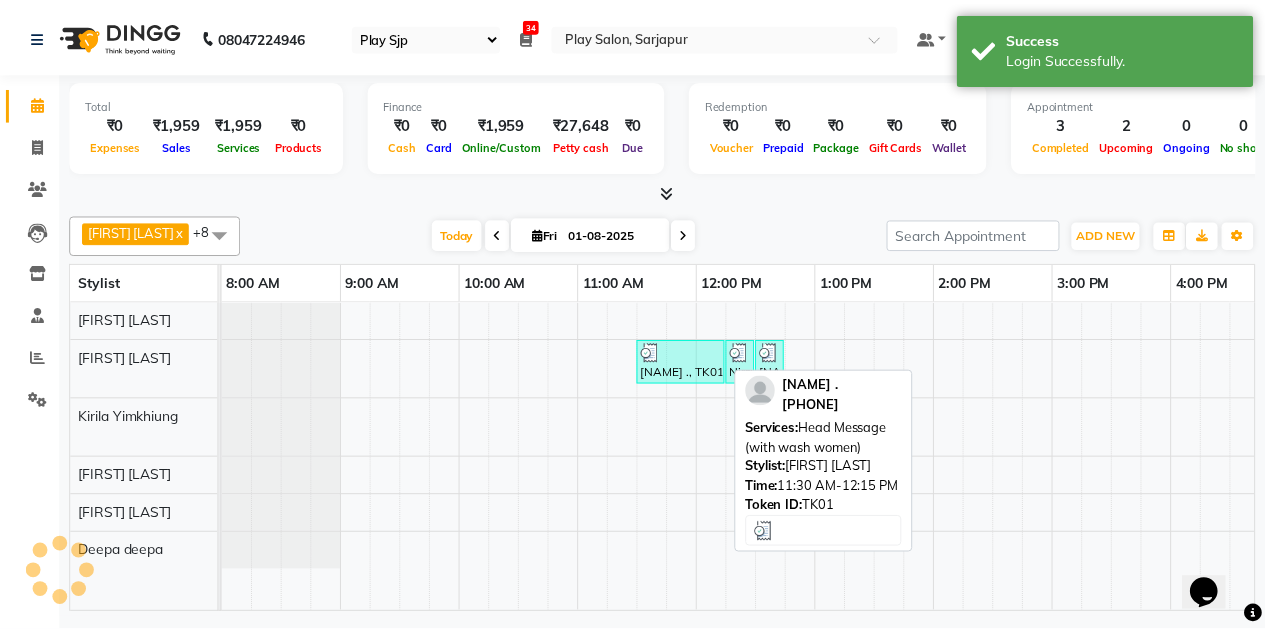 scroll, scrollTop: 0, scrollLeft: 0, axis: both 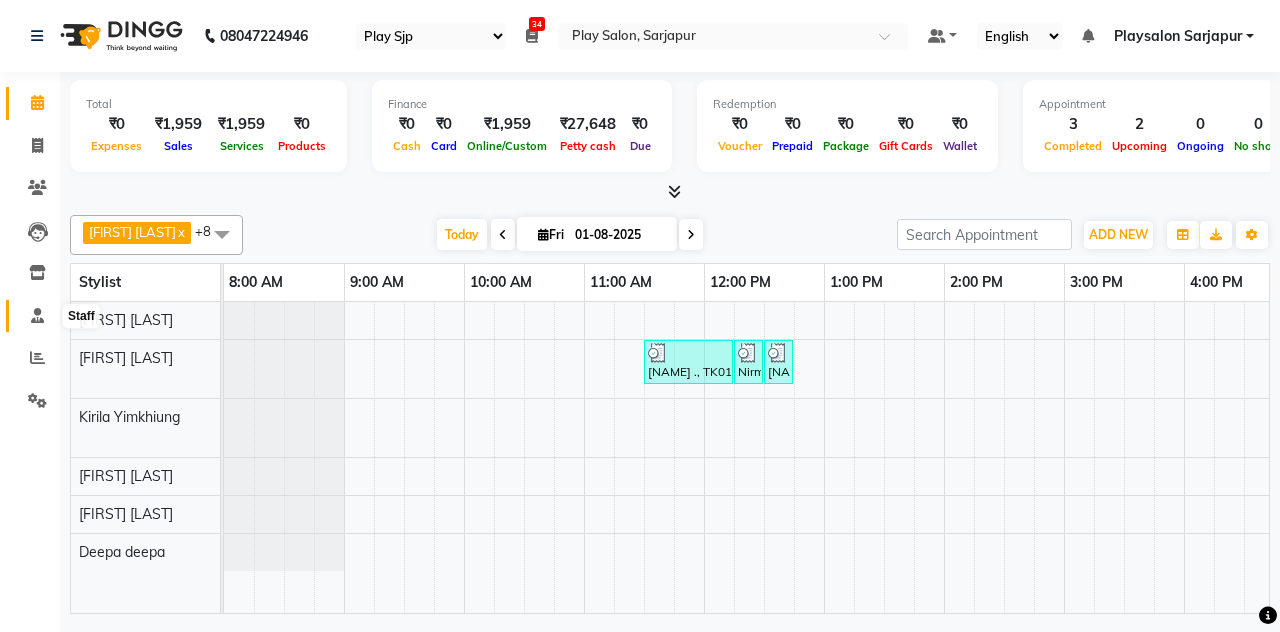 click 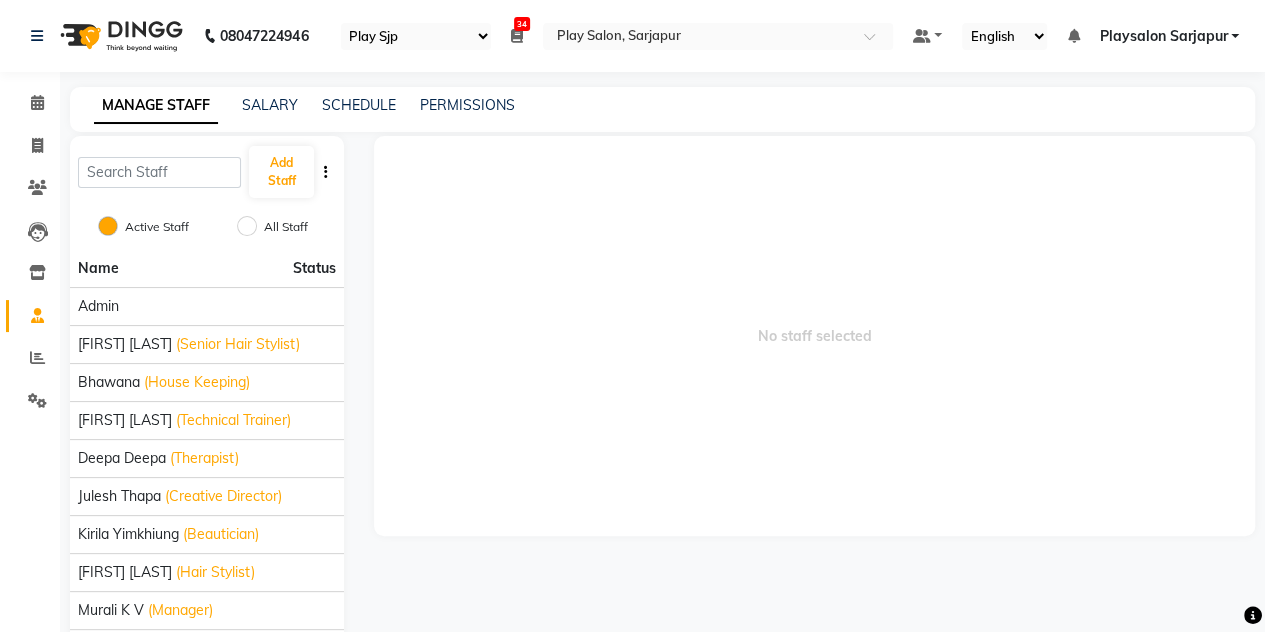 click on "MANAGE STAFF SALARY SCHEDULE PERMISSIONS" 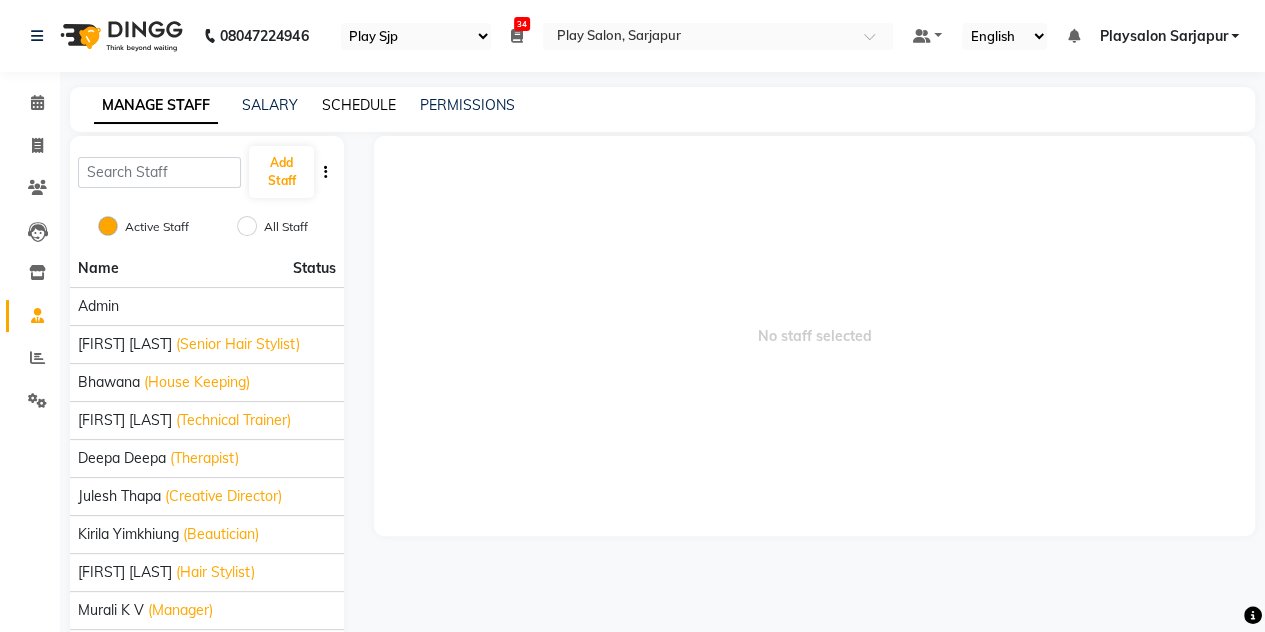 click on "SCHEDULE" 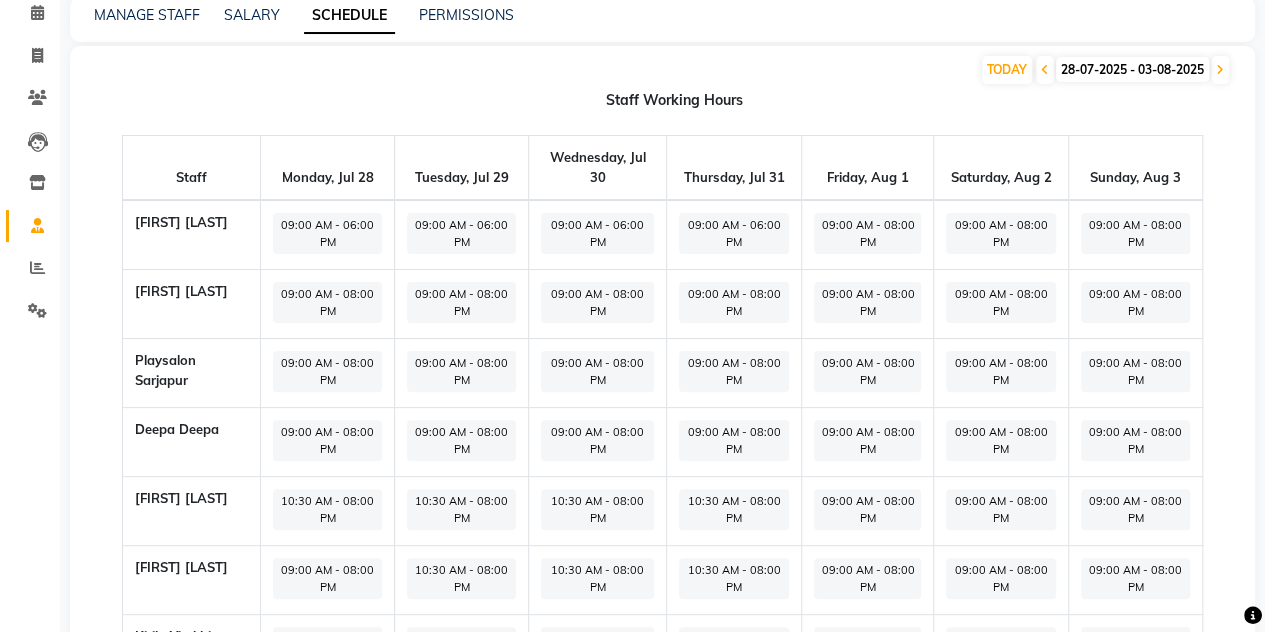 scroll, scrollTop: 0, scrollLeft: 0, axis: both 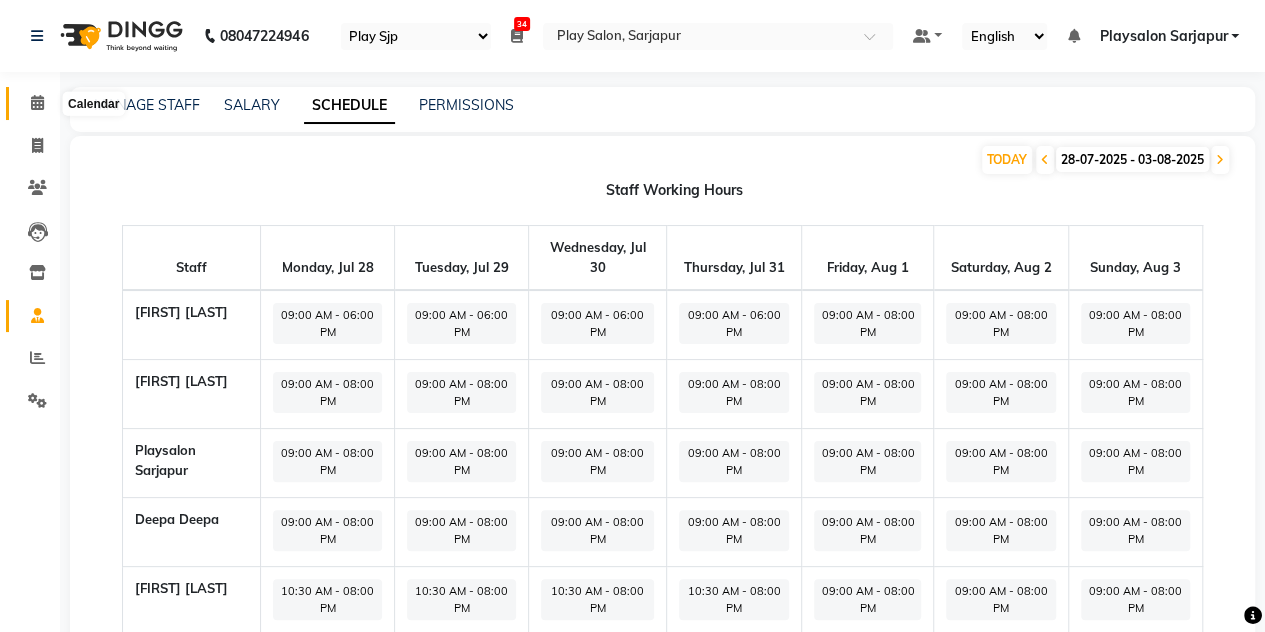 click 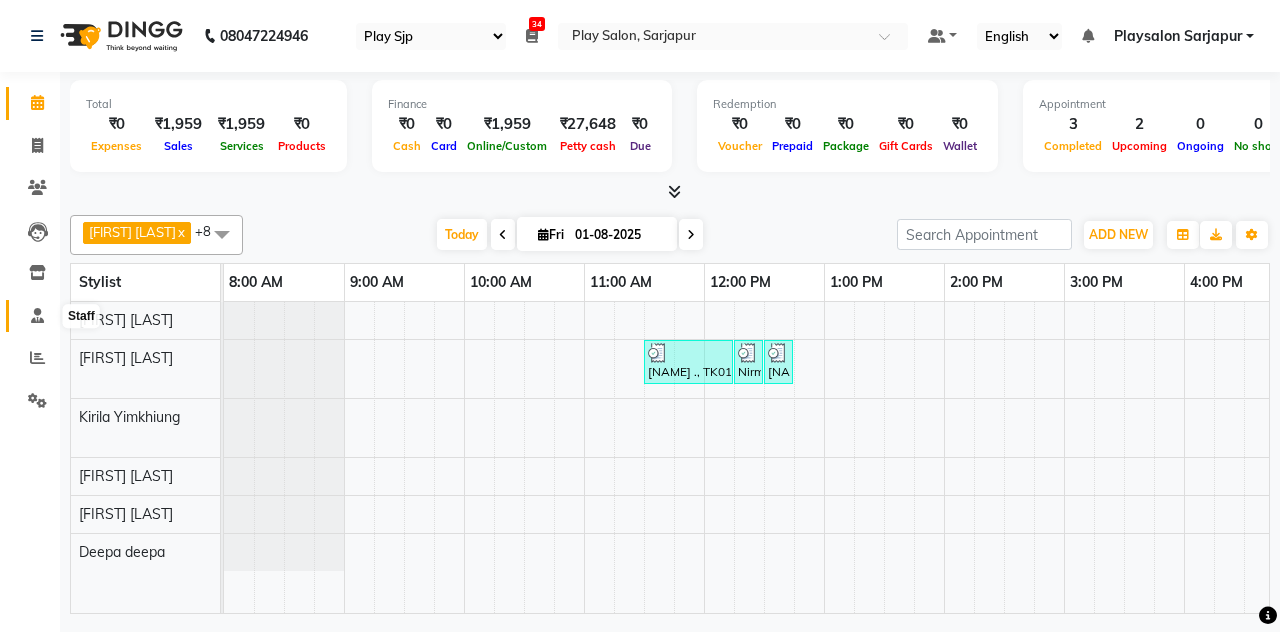 click 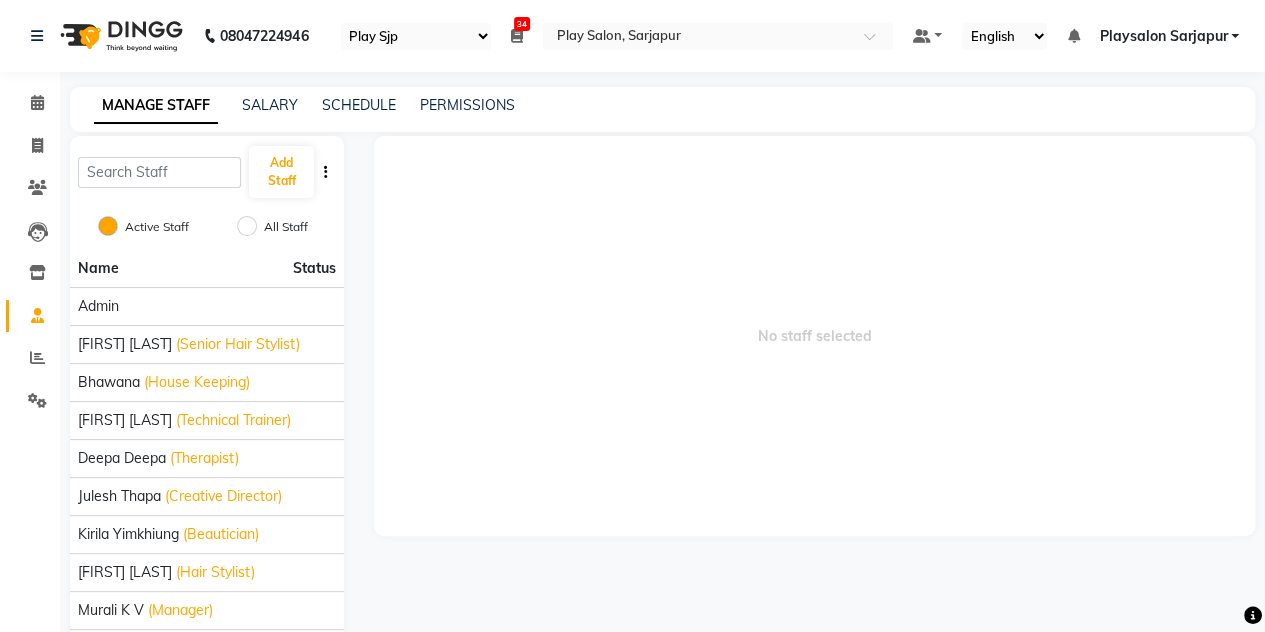 scroll, scrollTop: 120, scrollLeft: 0, axis: vertical 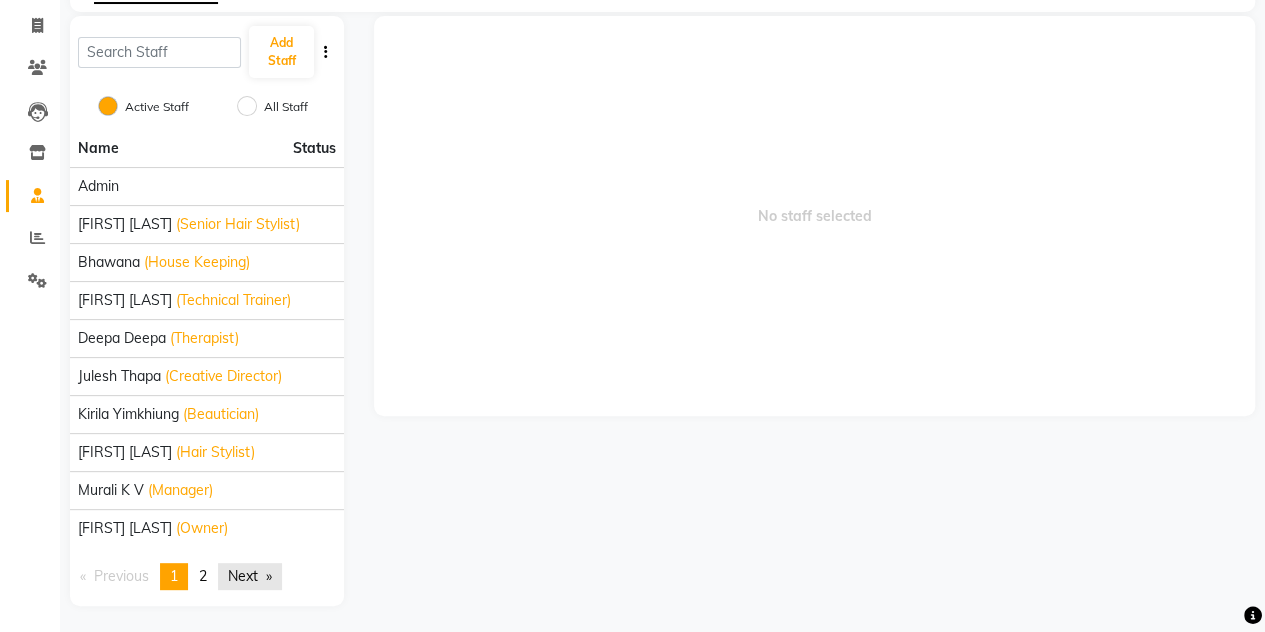 click on "Next  page" at bounding box center (250, 576) 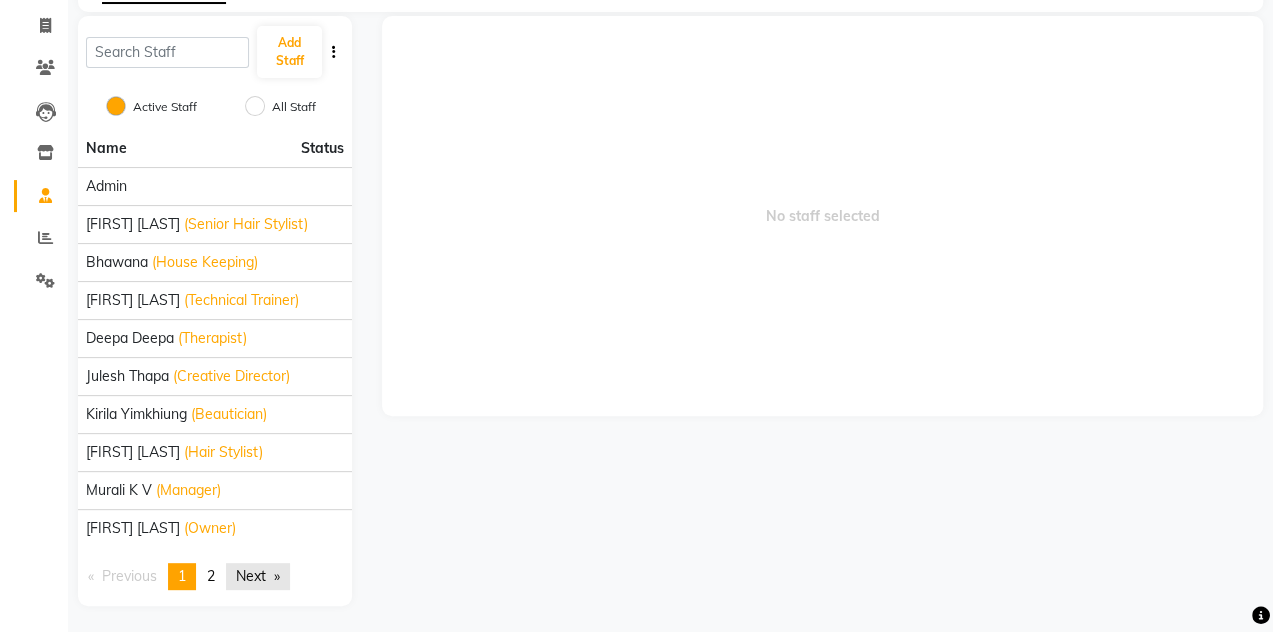 scroll, scrollTop: 83, scrollLeft: 0, axis: vertical 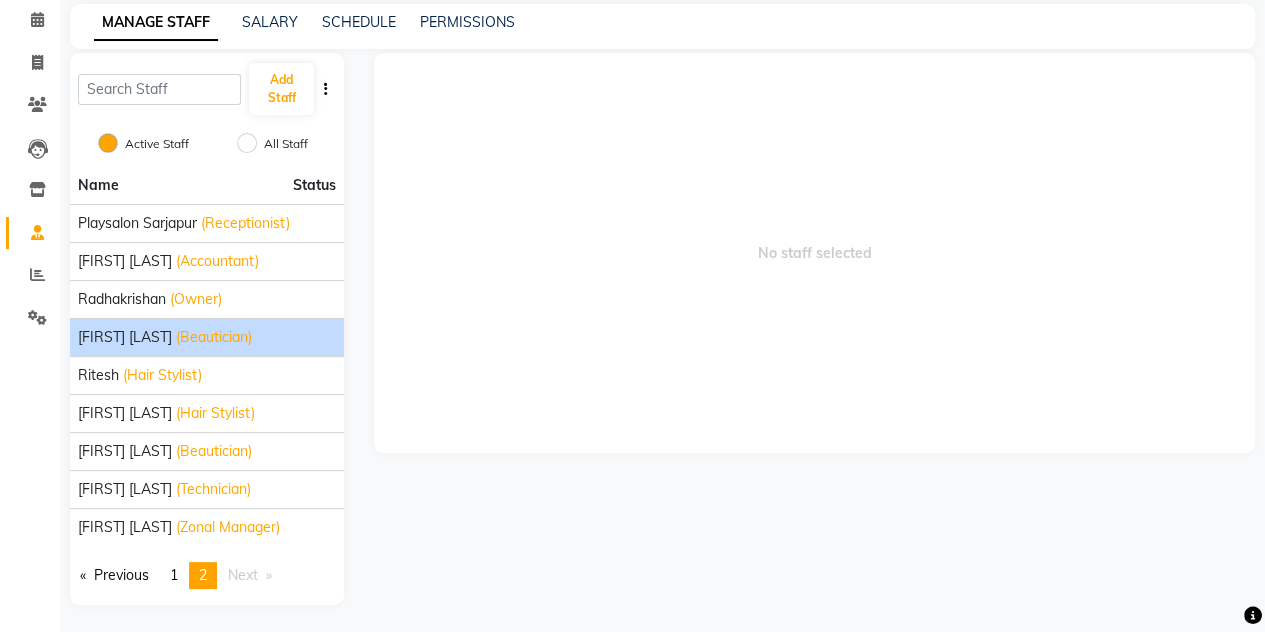 click on "[FIRST] [LAST]" 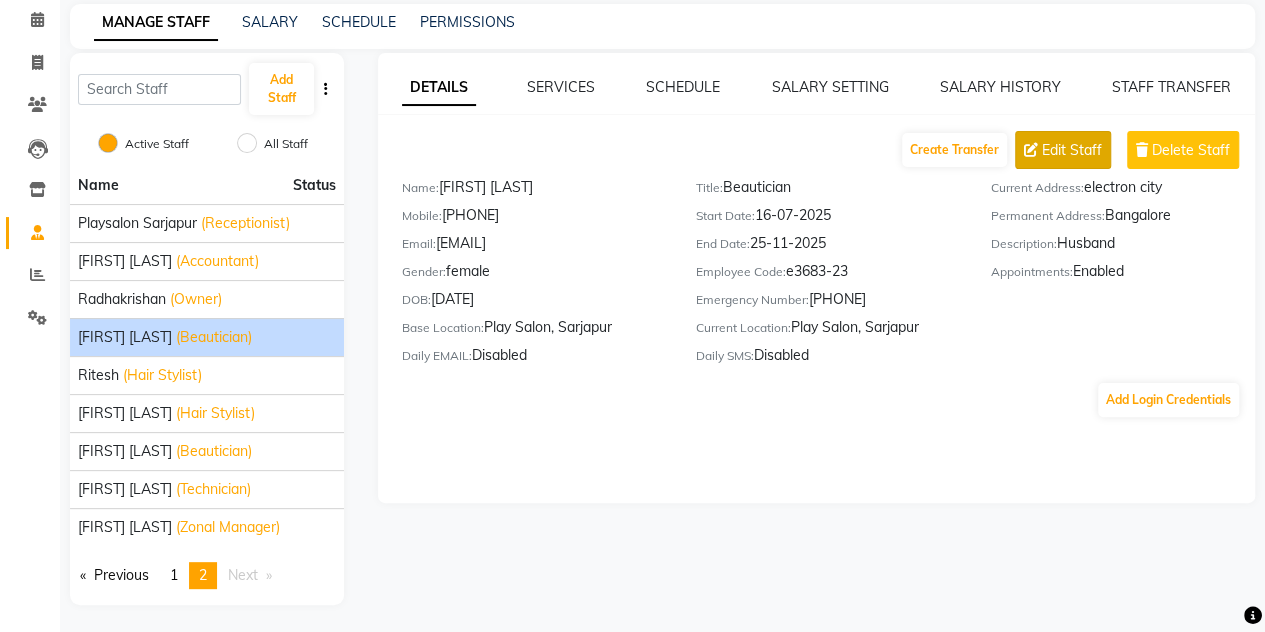 click on "Edit Staff" 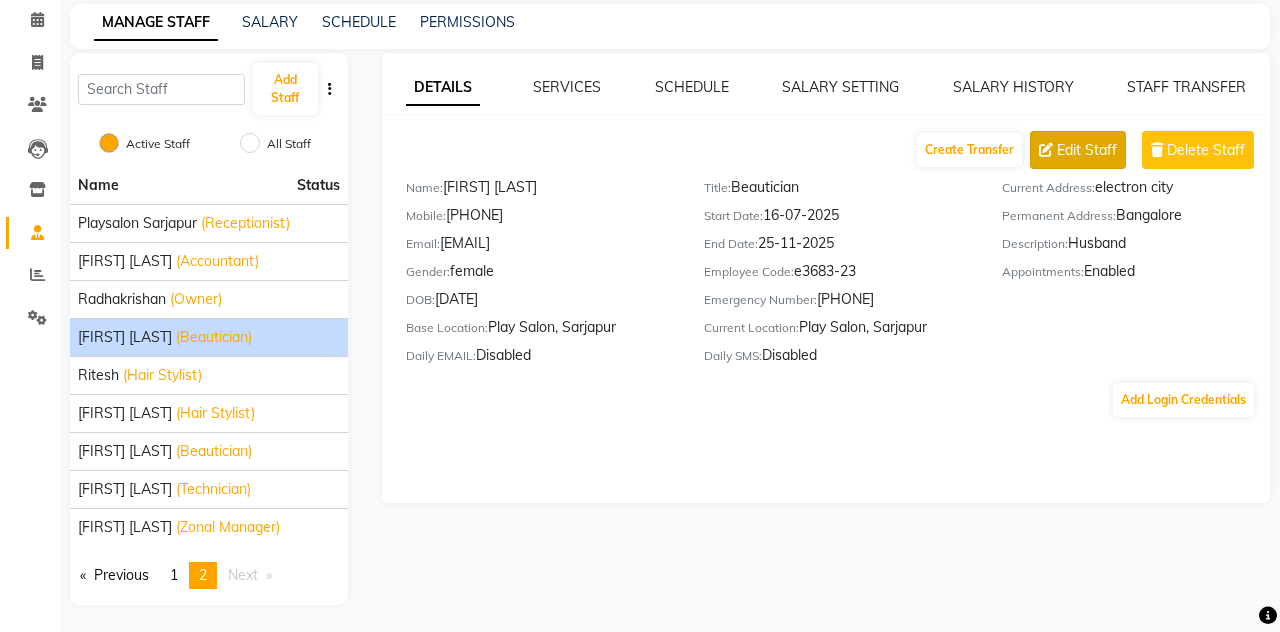 select on "female" 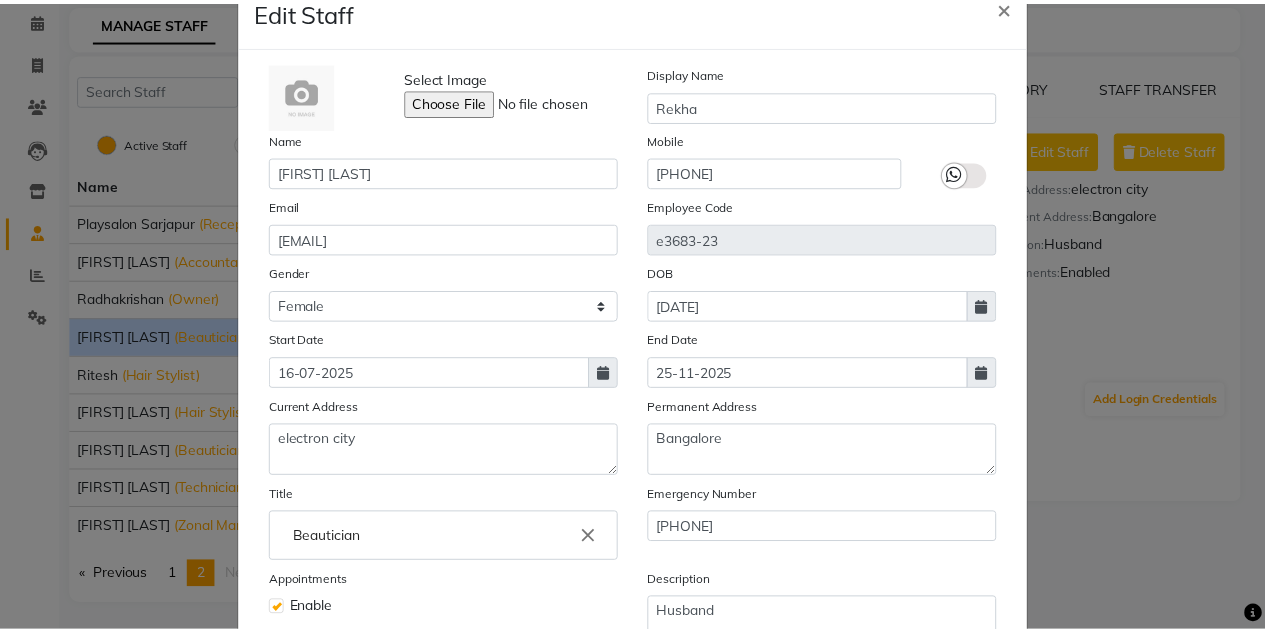 scroll, scrollTop: 246, scrollLeft: 0, axis: vertical 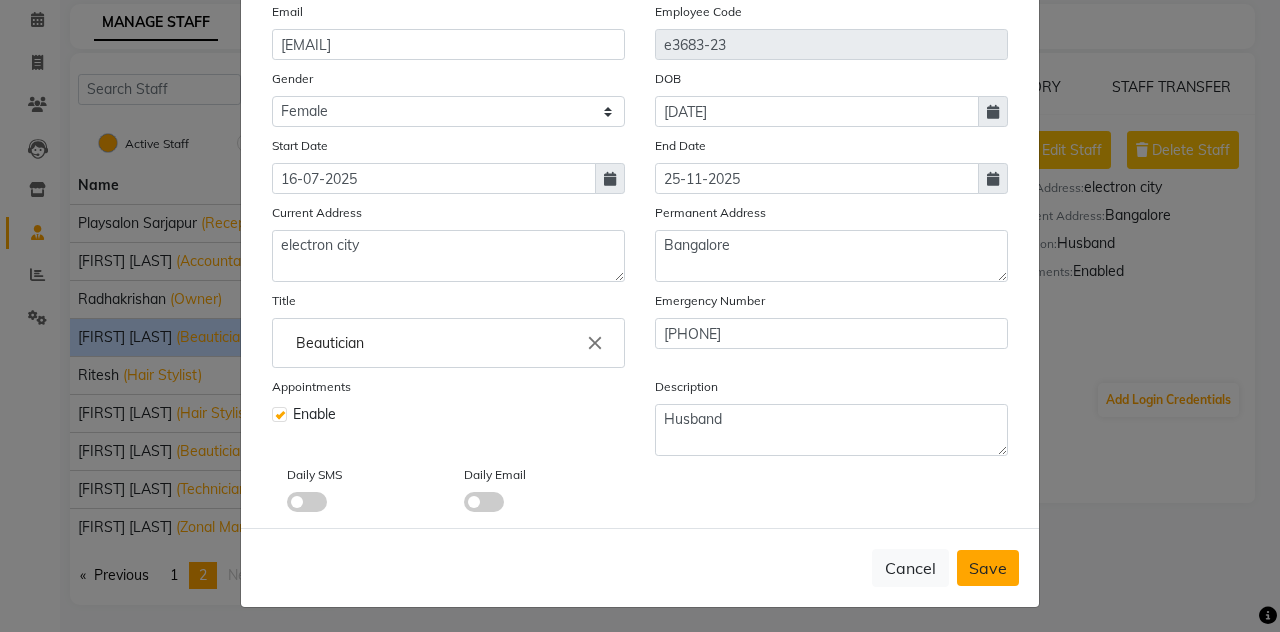click on "Save" at bounding box center (988, 568) 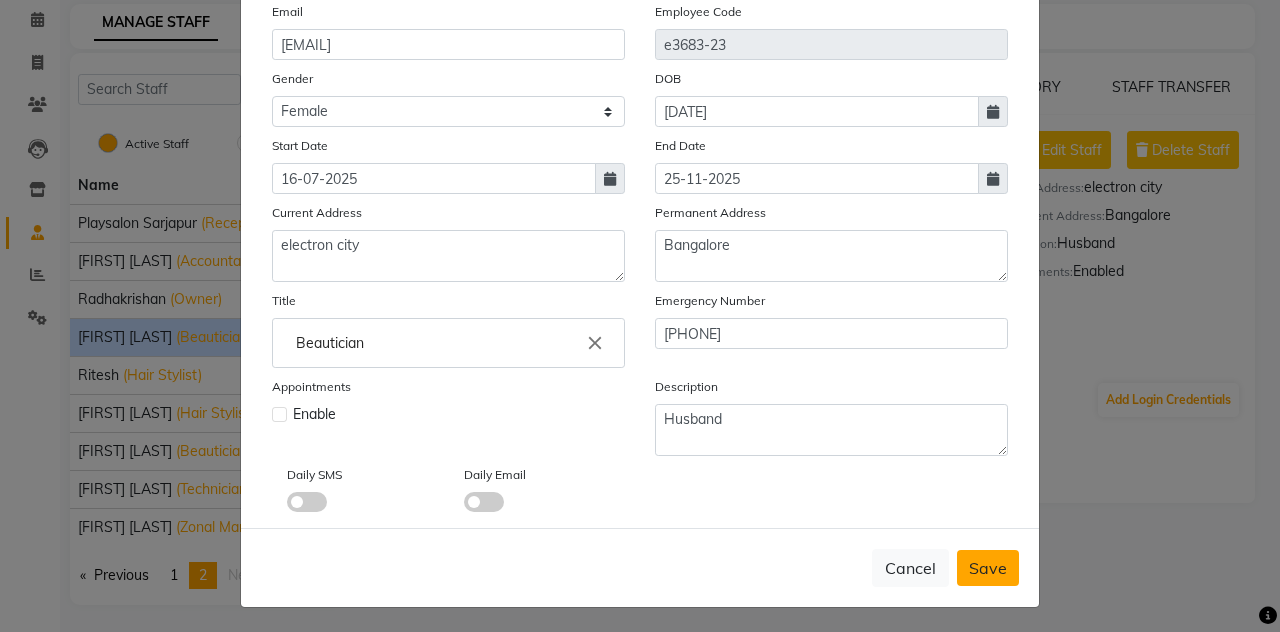 type 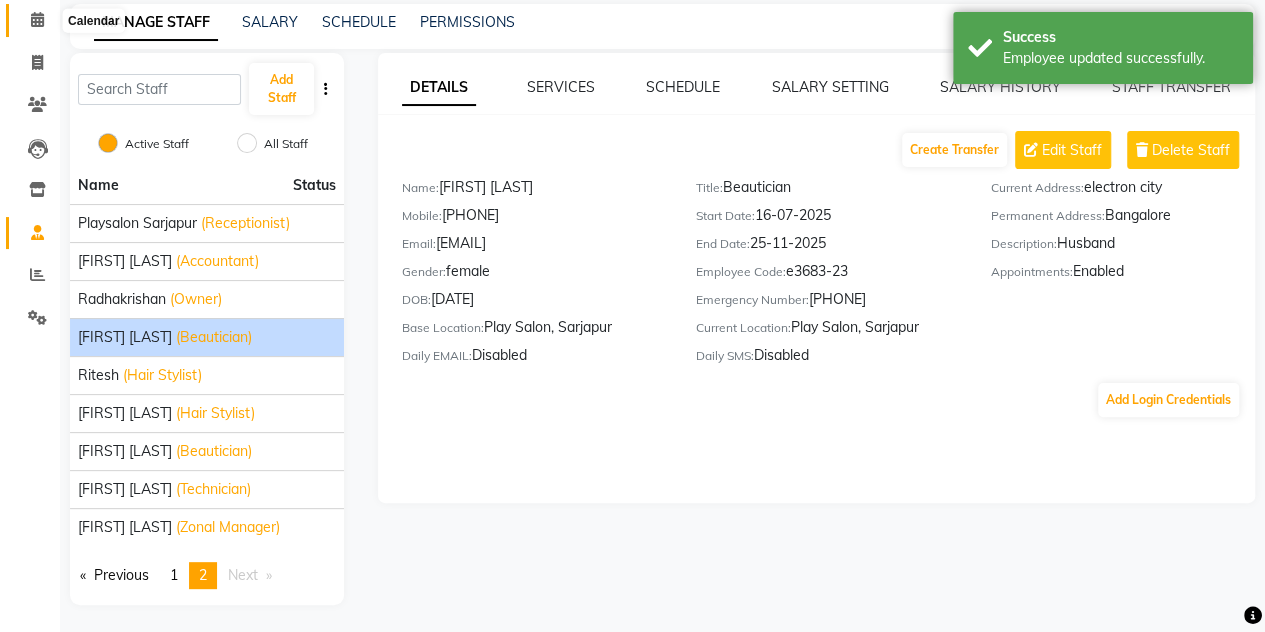 click 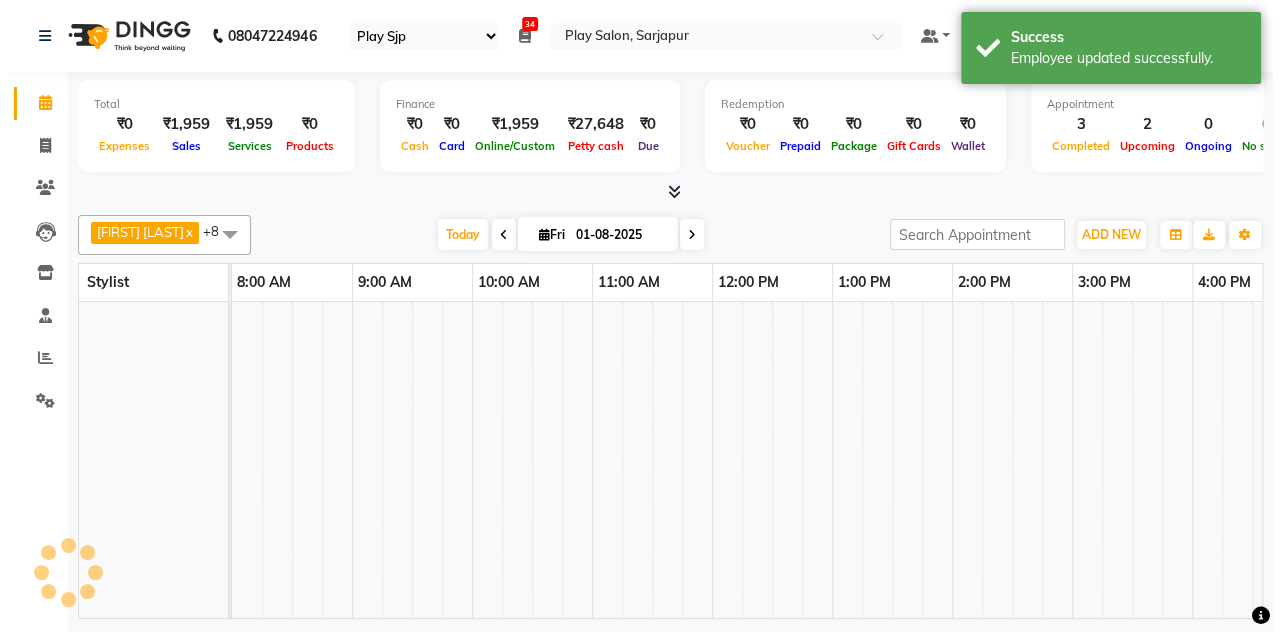 scroll, scrollTop: 0, scrollLeft: 0, axis: both 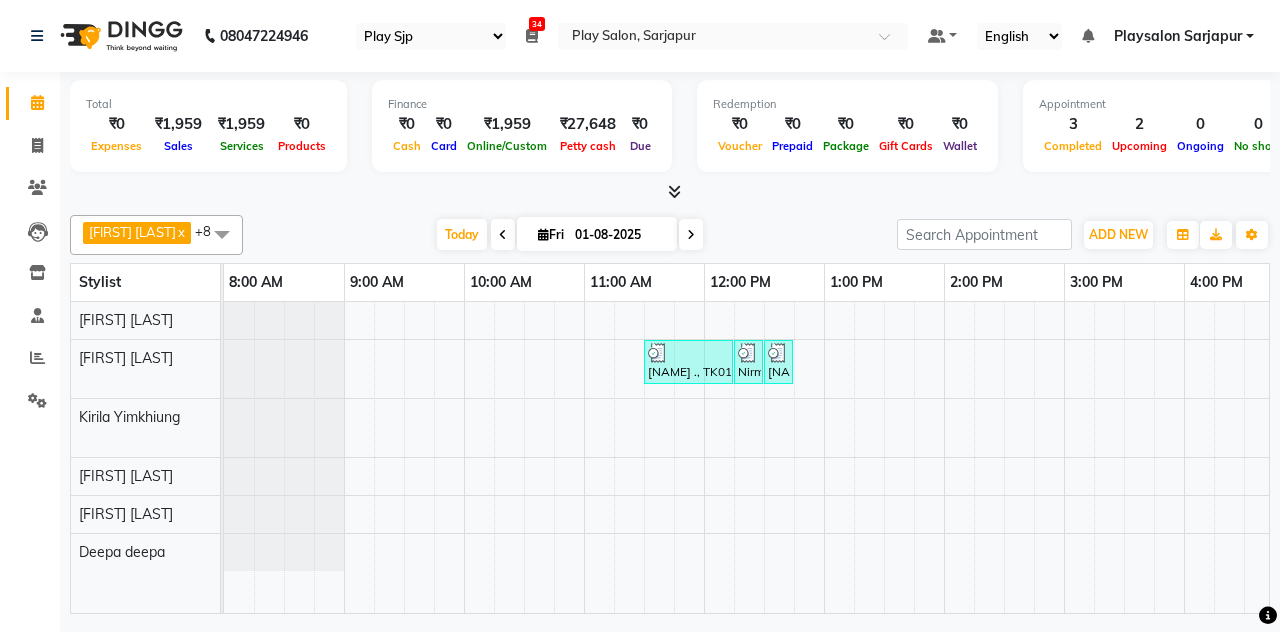 click at bounding box center (222, 234) 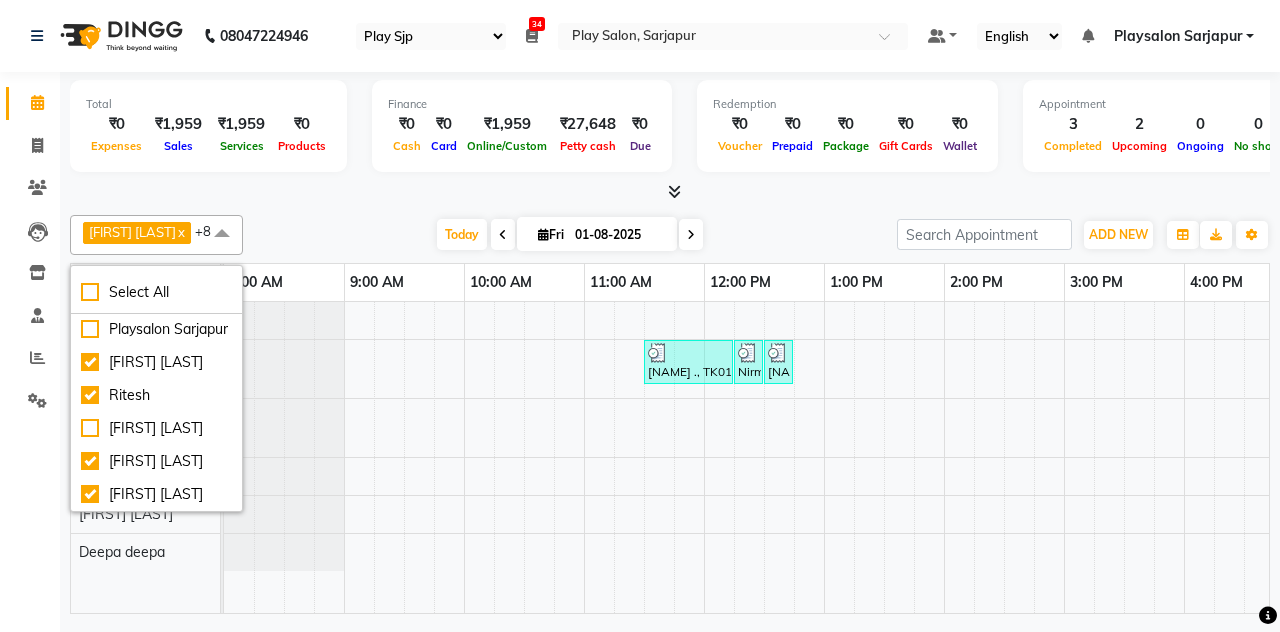 scroll, scrollTop: 294, scrollLeft: 0, axis: vertical 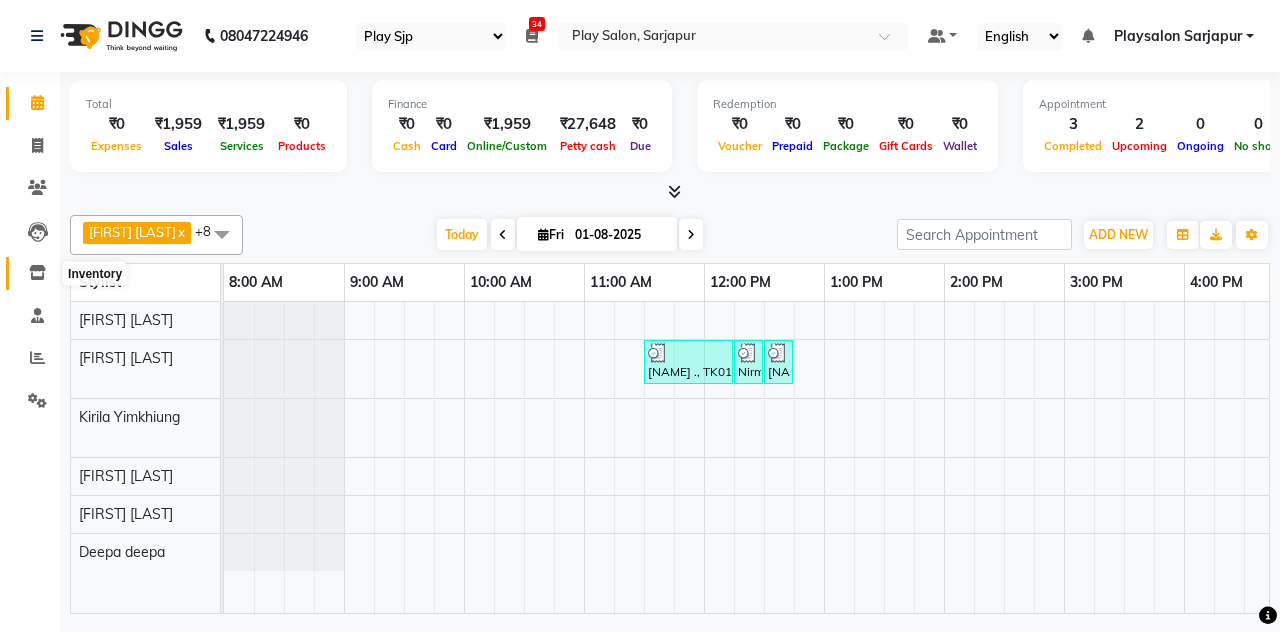 click 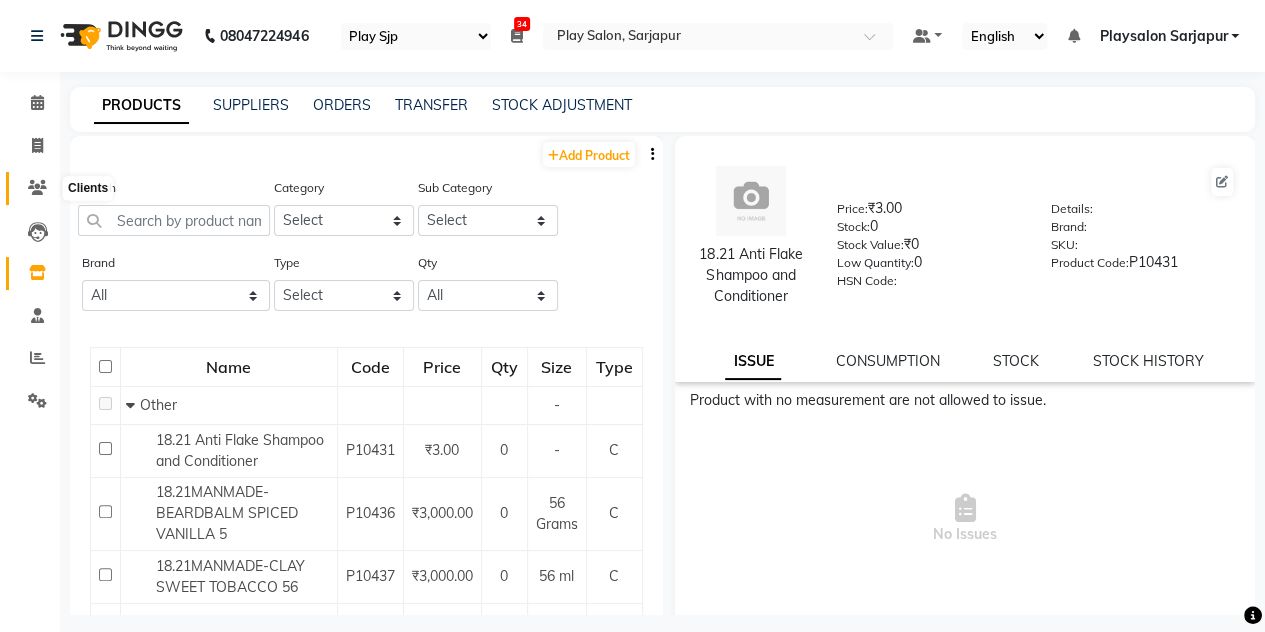 click 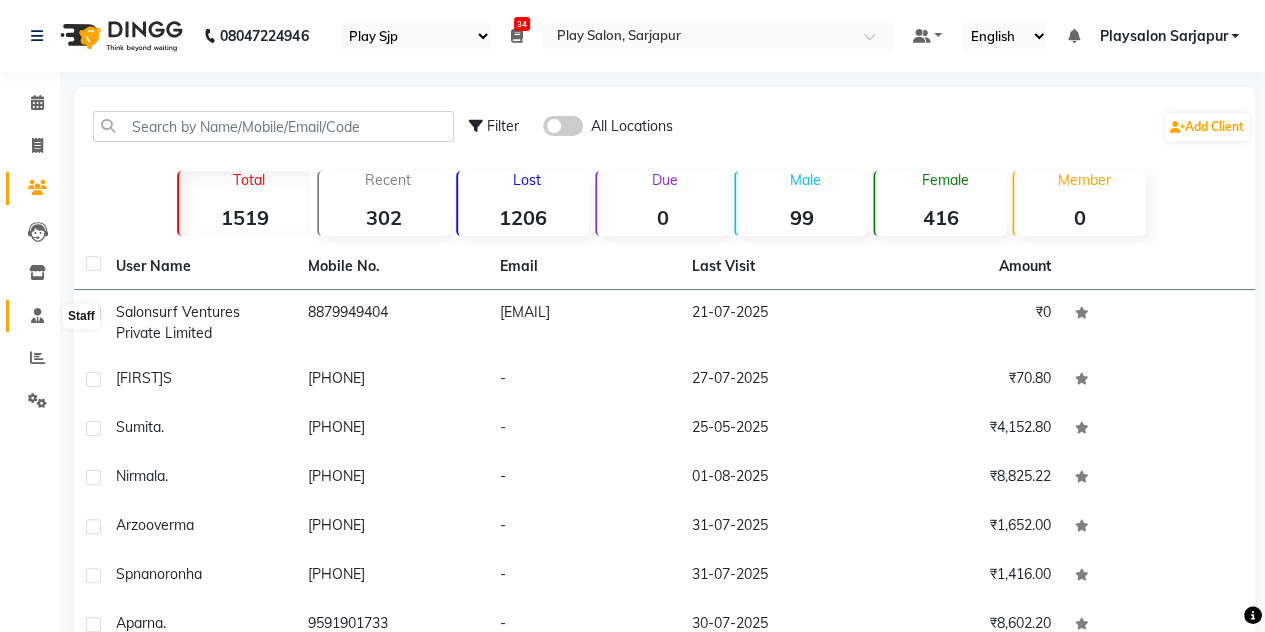 click 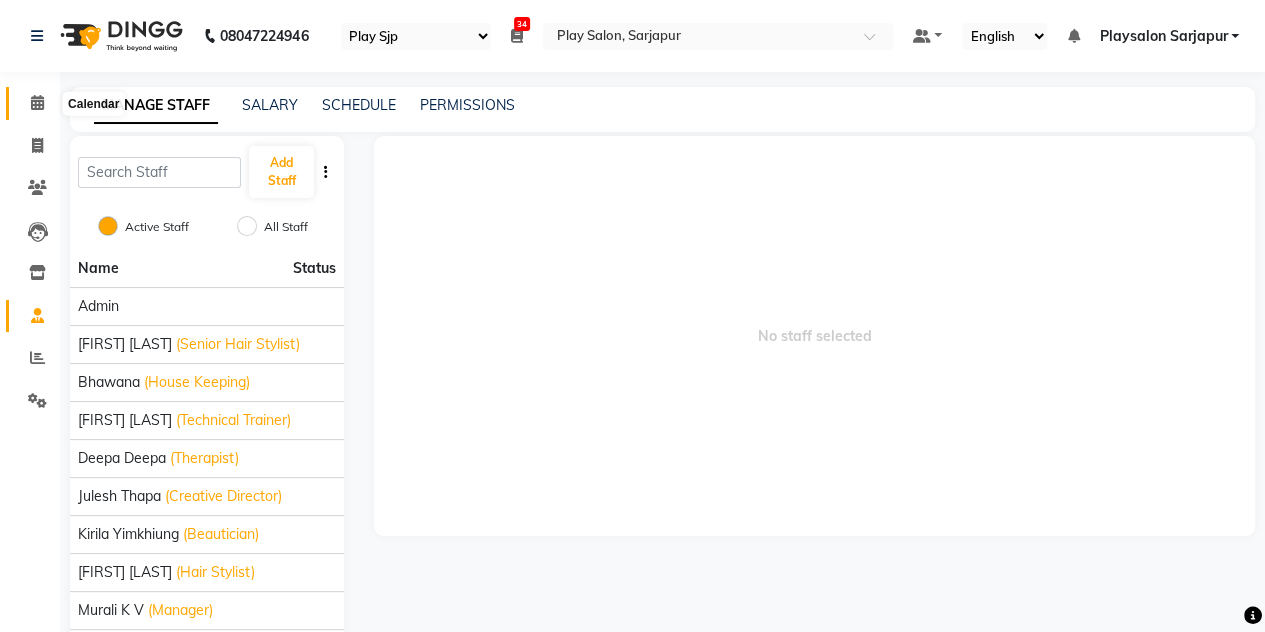 click 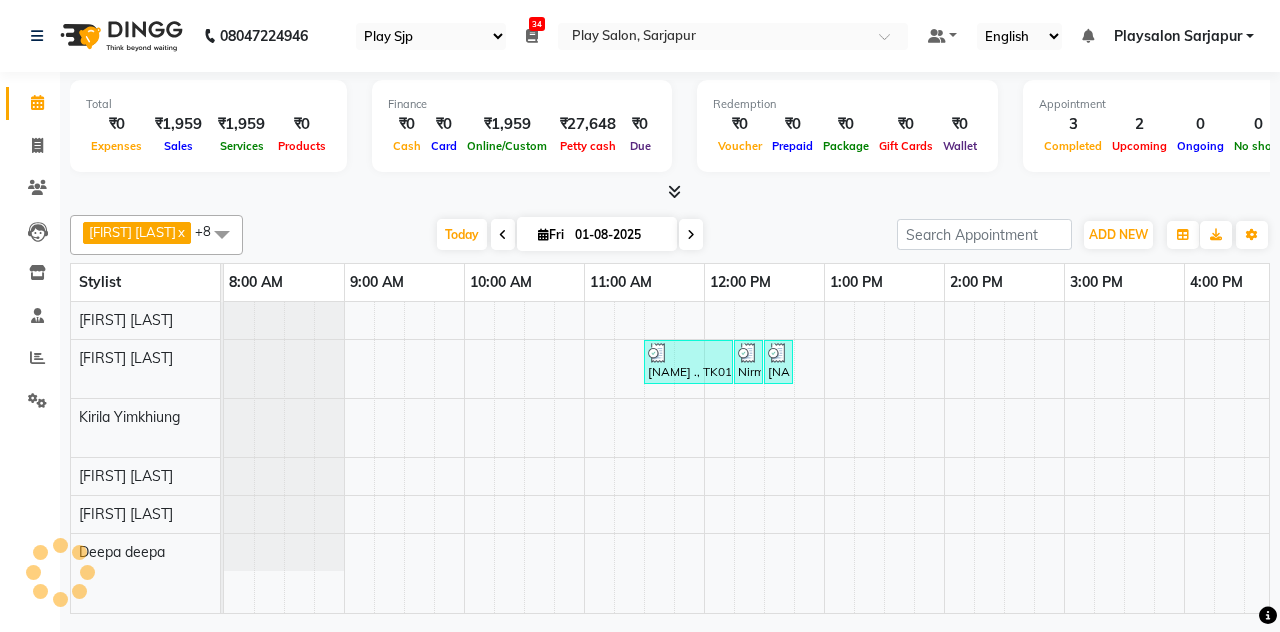 scroll, scrollTop: 0, scrollLeft: 0, axis: both 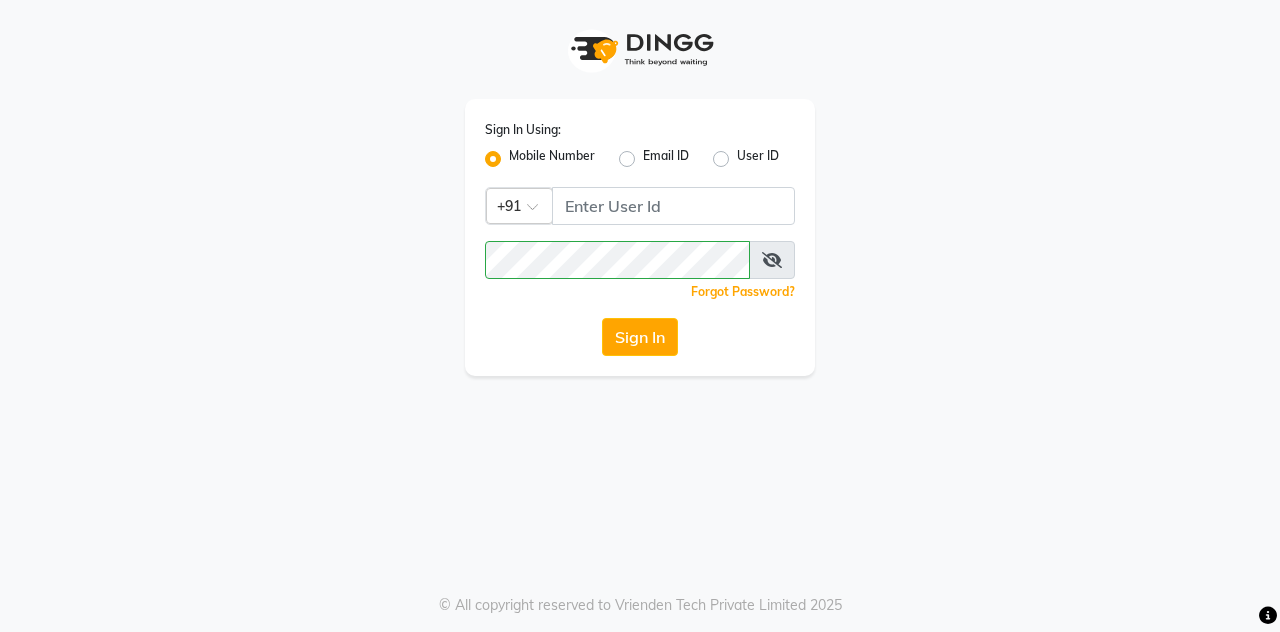 click on "Sign In Using: Mobile Number Email ID User ID Country Code × +91  Remember me Forgot Password?  Sign In   © All copyright reserved to Vrienden Tech Private Limited 2025" 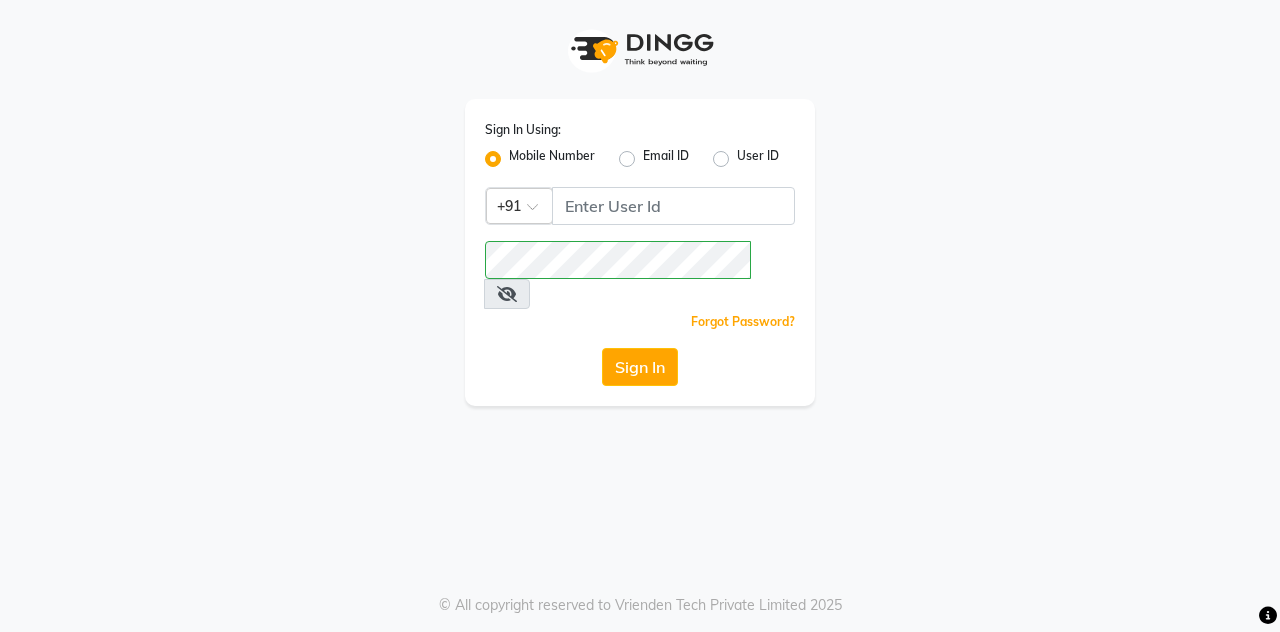 click on "User ID" 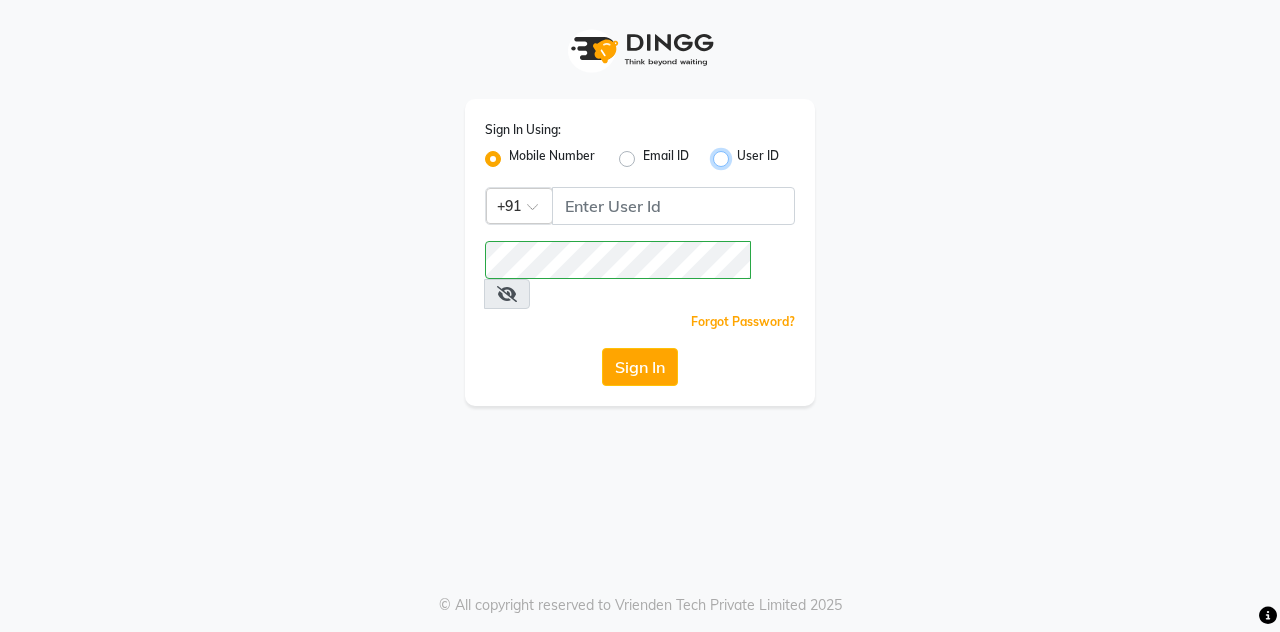 click on "User ID" at bounding box center [743, 153] 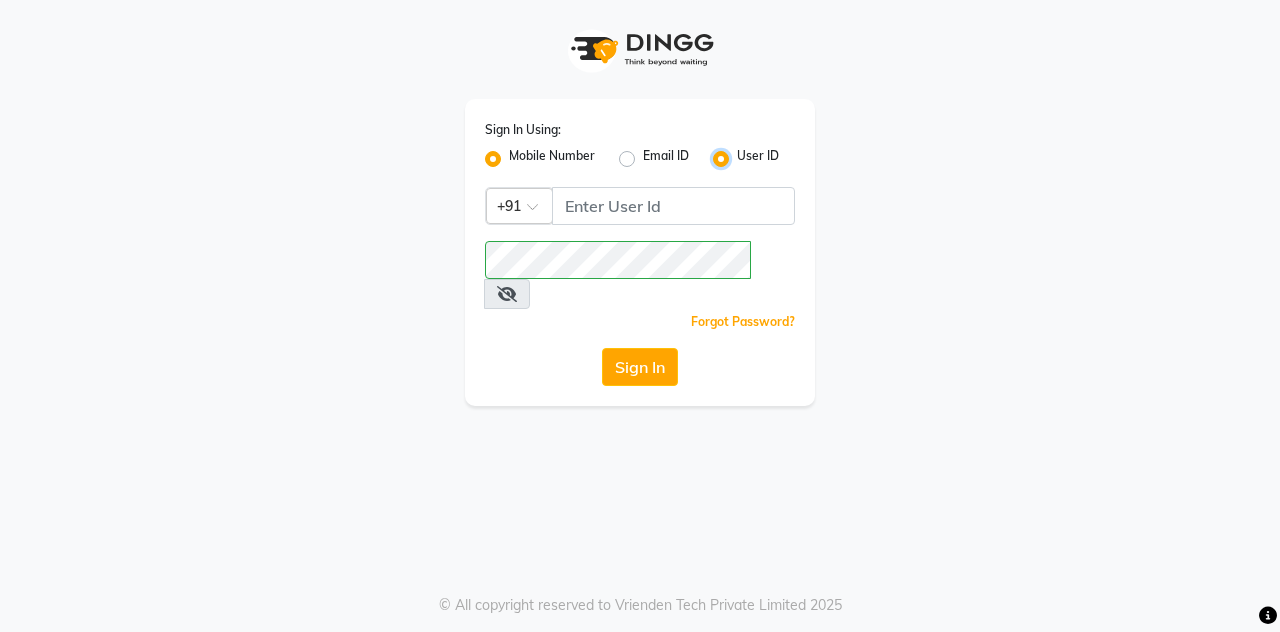 radio on "false" 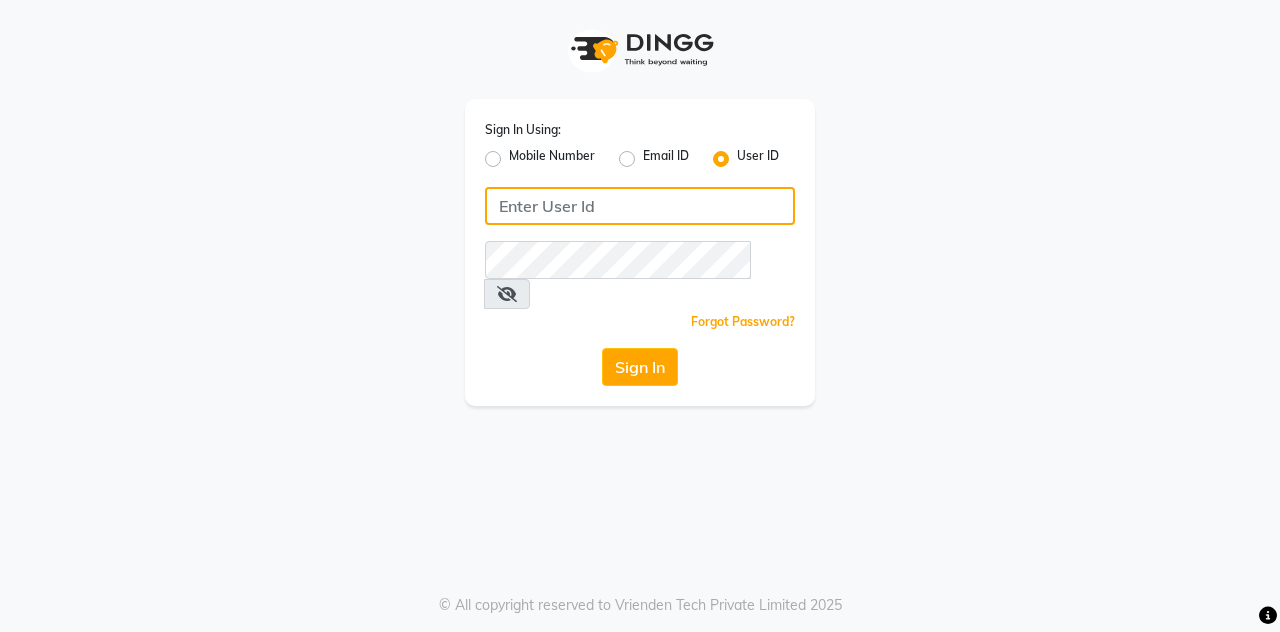click 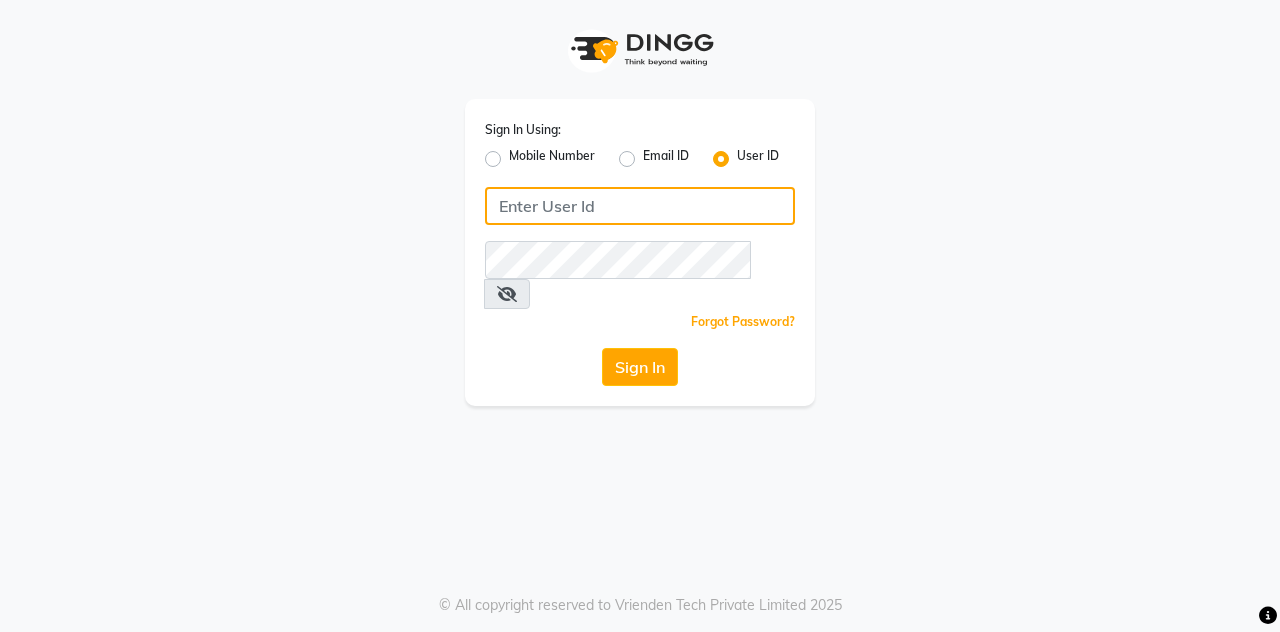type on "playsalon" 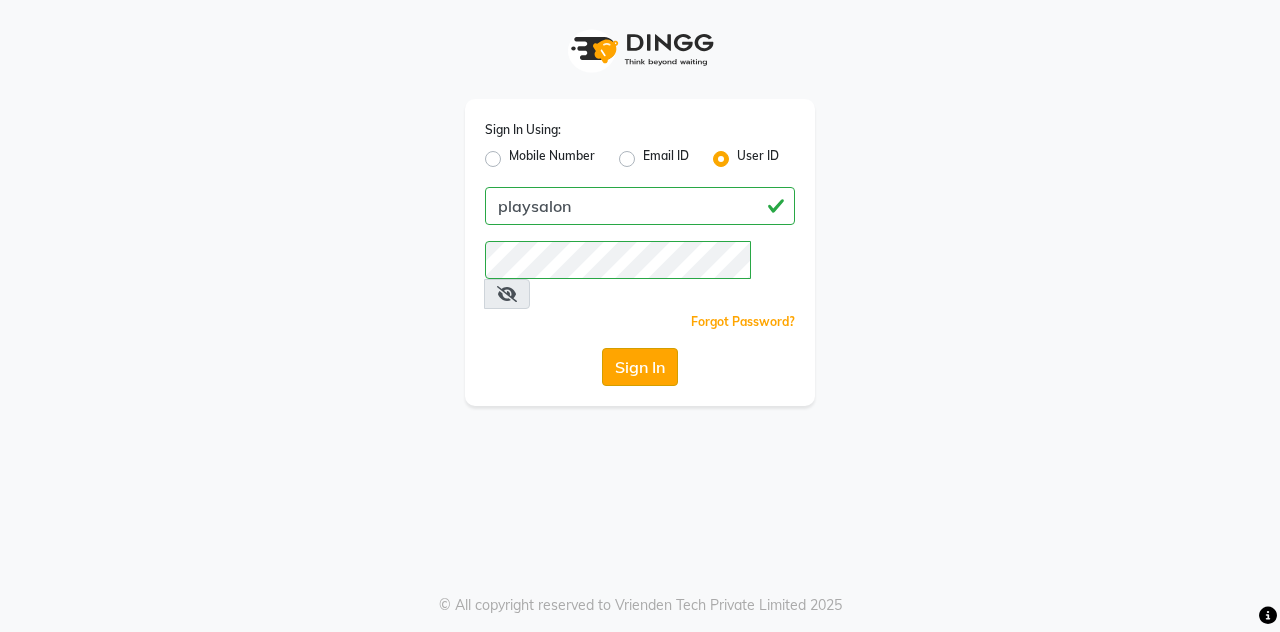 click on "Sign In" 